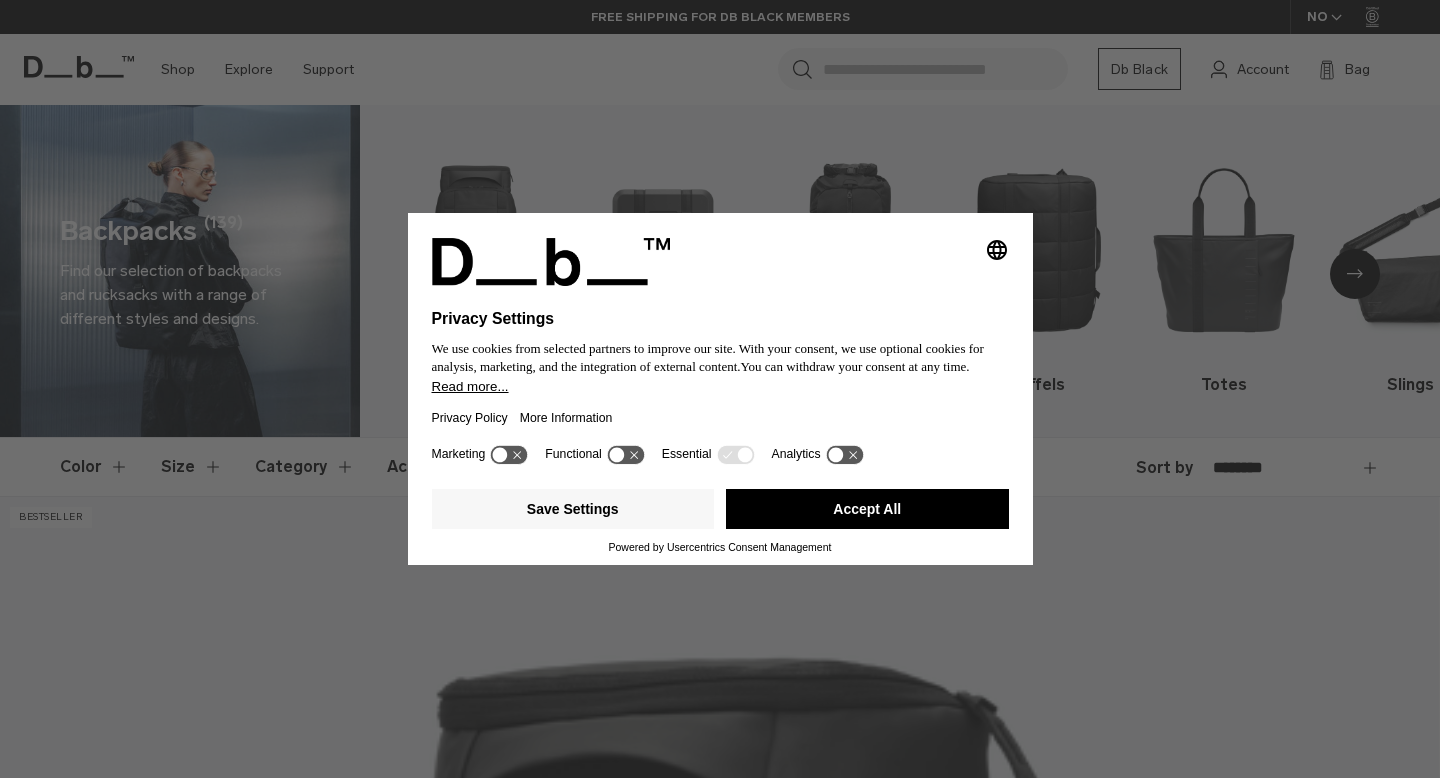 scroll, scrollTop: 0, scrollLeft: 0, axis: both 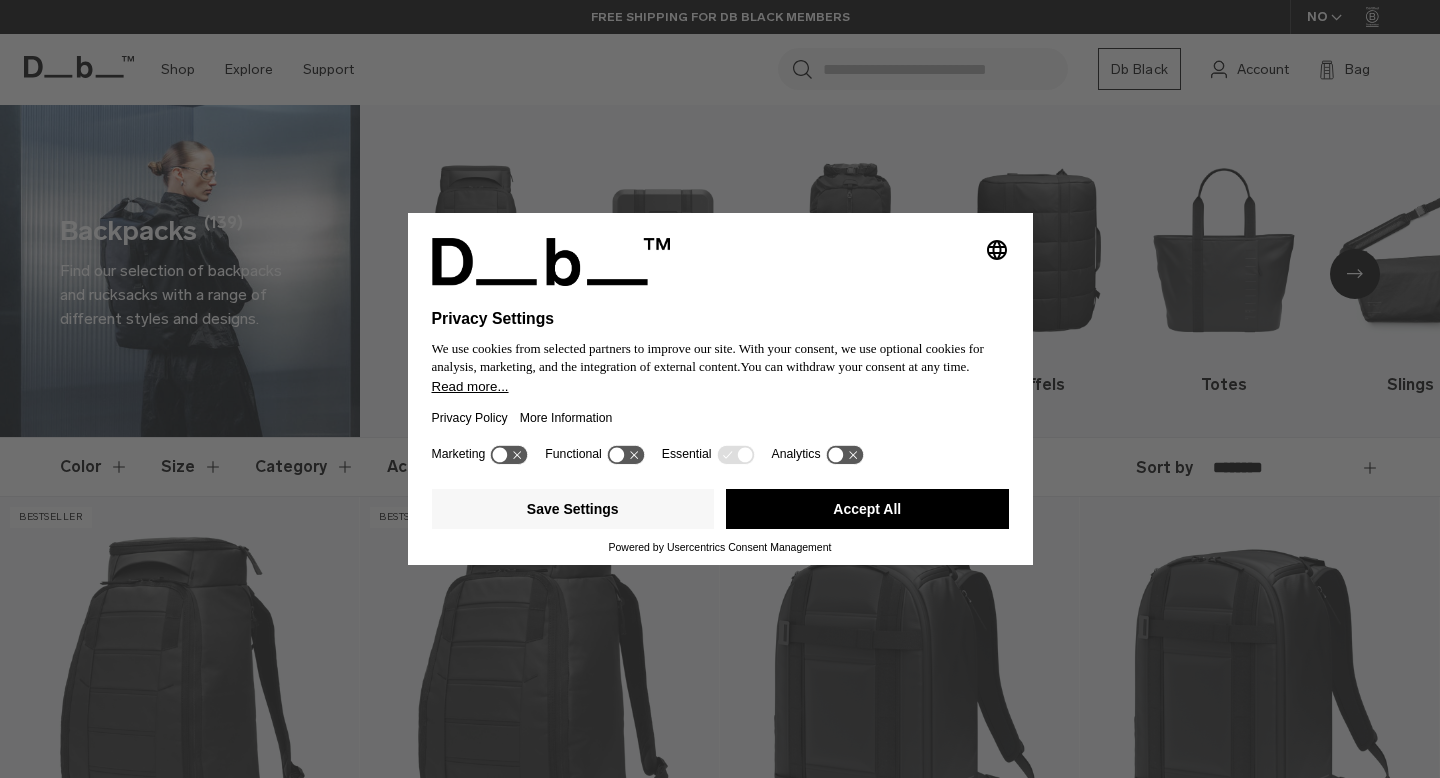 click on "Accept All" at bounding box center [867, 509] 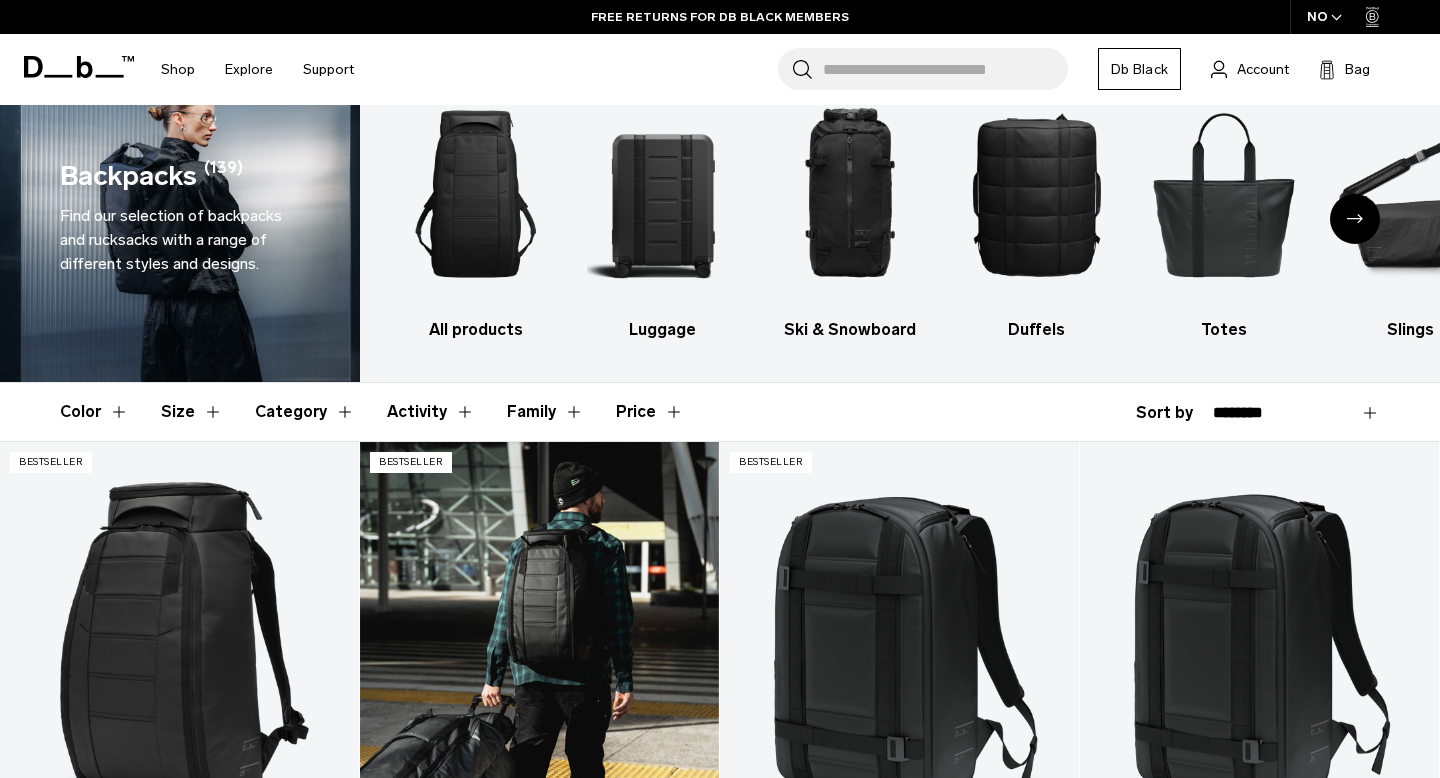 scroll, scrollTop: 0, scrollLeft: 0, axis: both 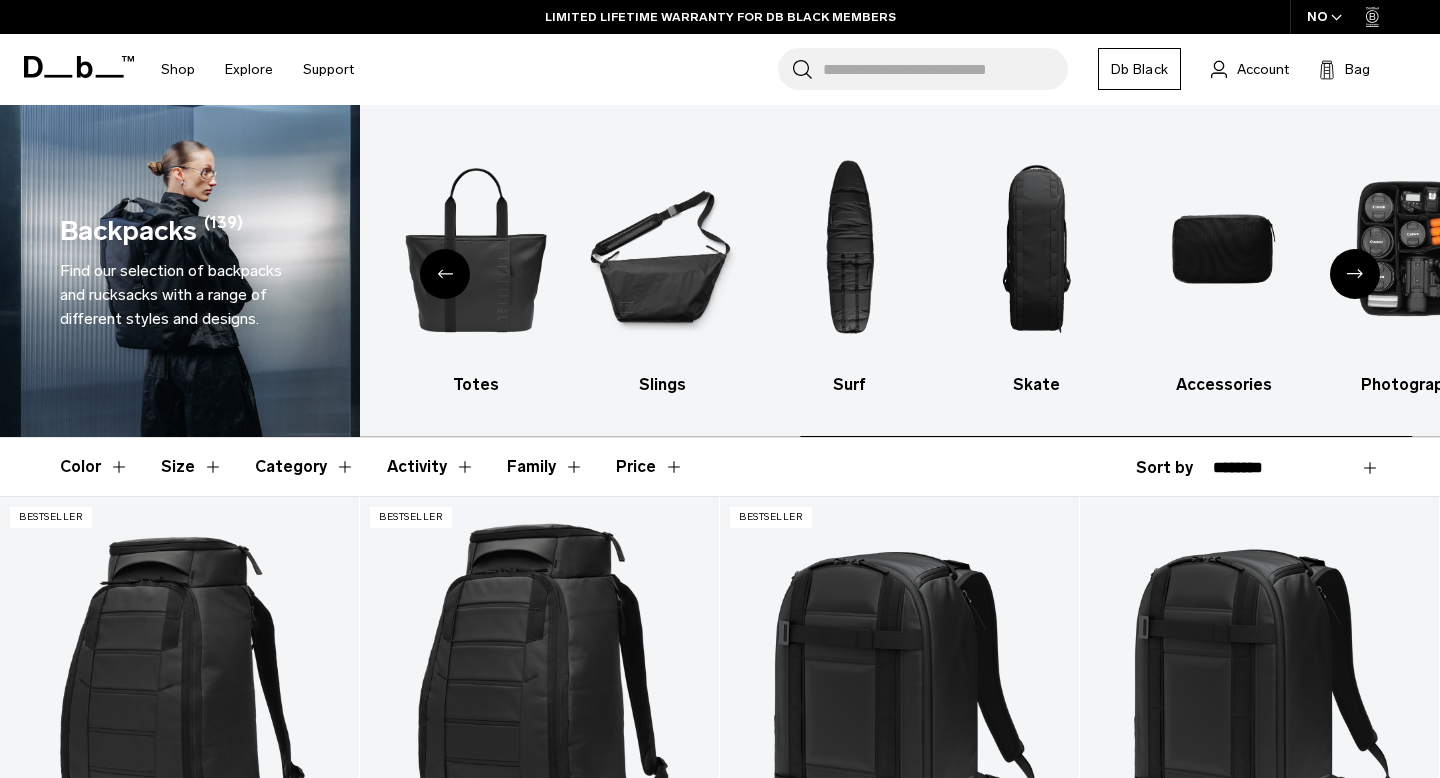 click on "Size" at bounding box center (192, 467) 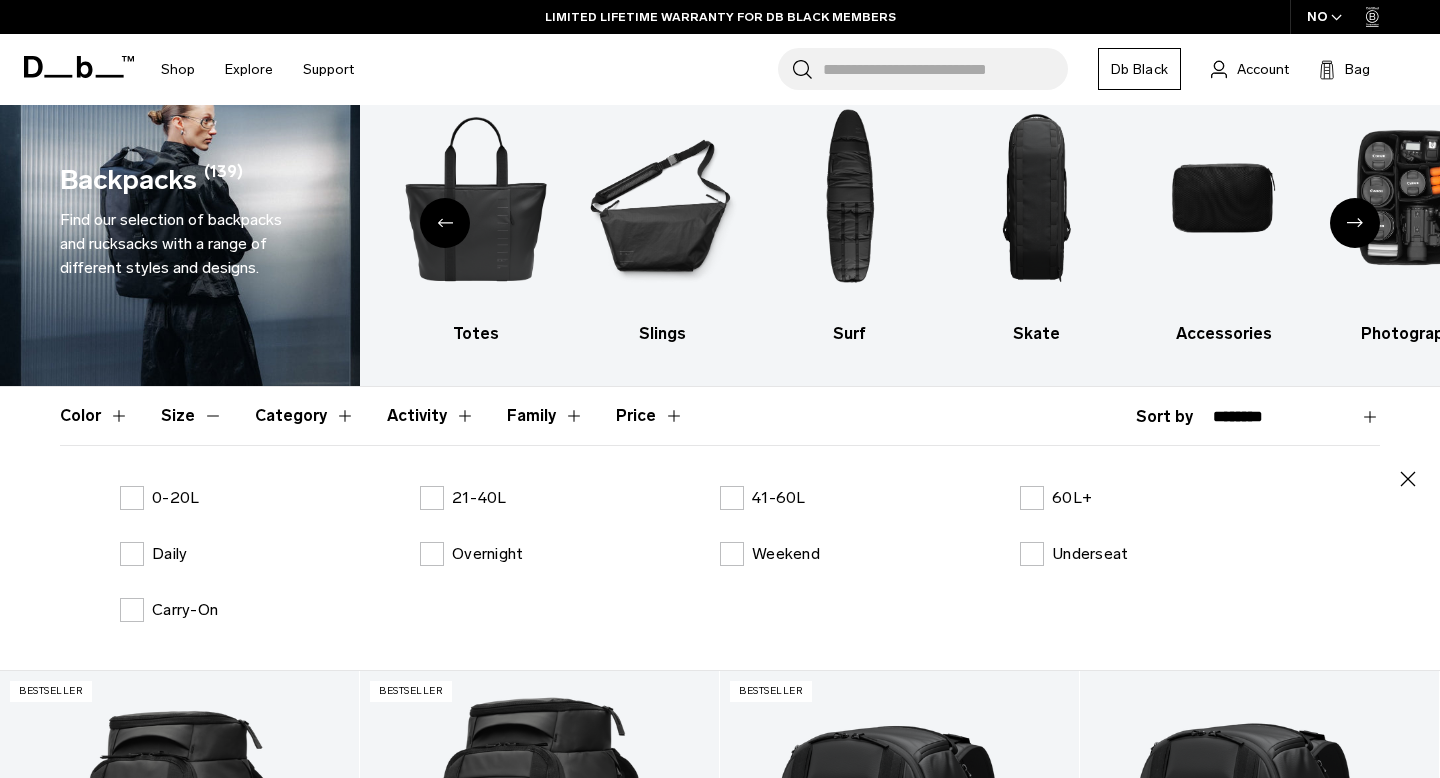 scroll, scrollTop: 103, scrollLeft: 0, axis: vertical 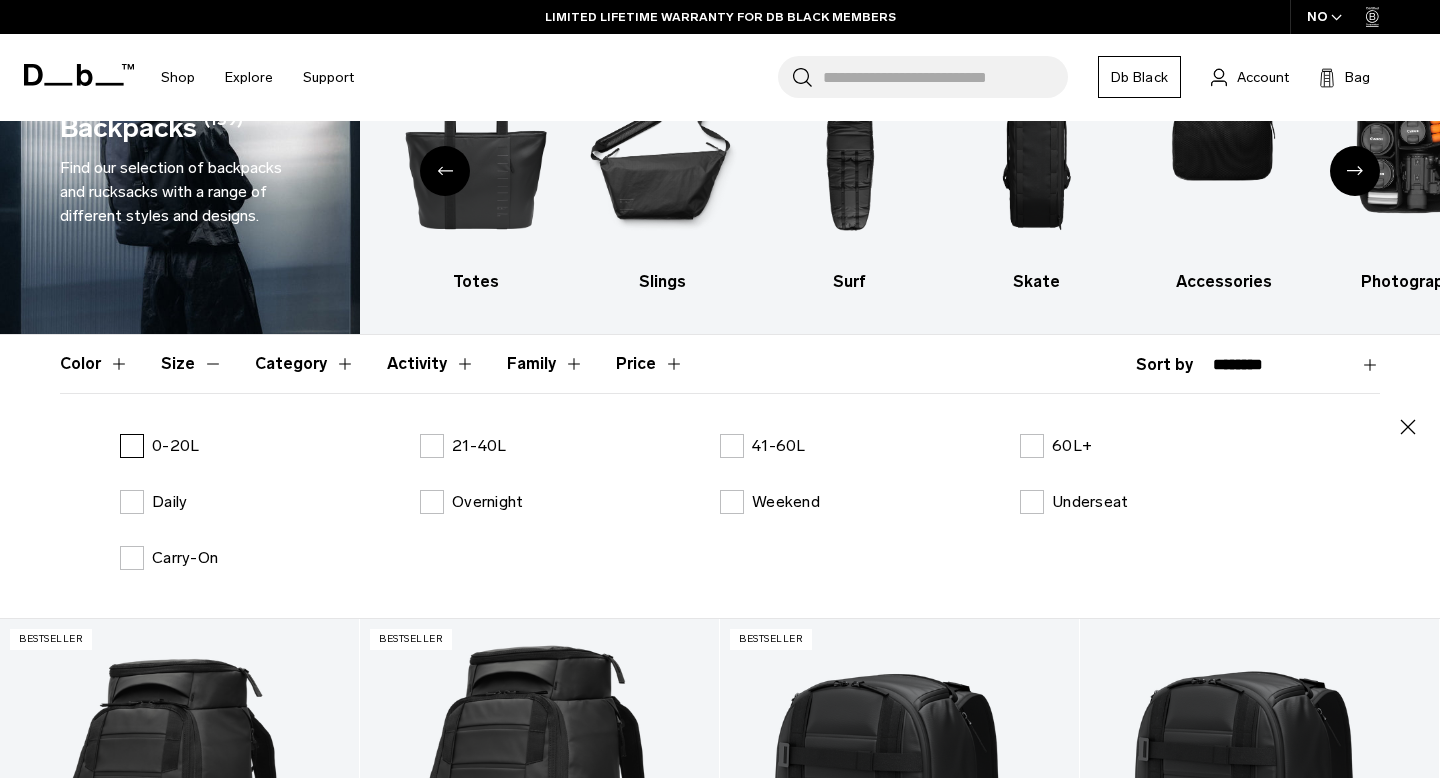 click on "0-20L" at bounding box center (175, 446) 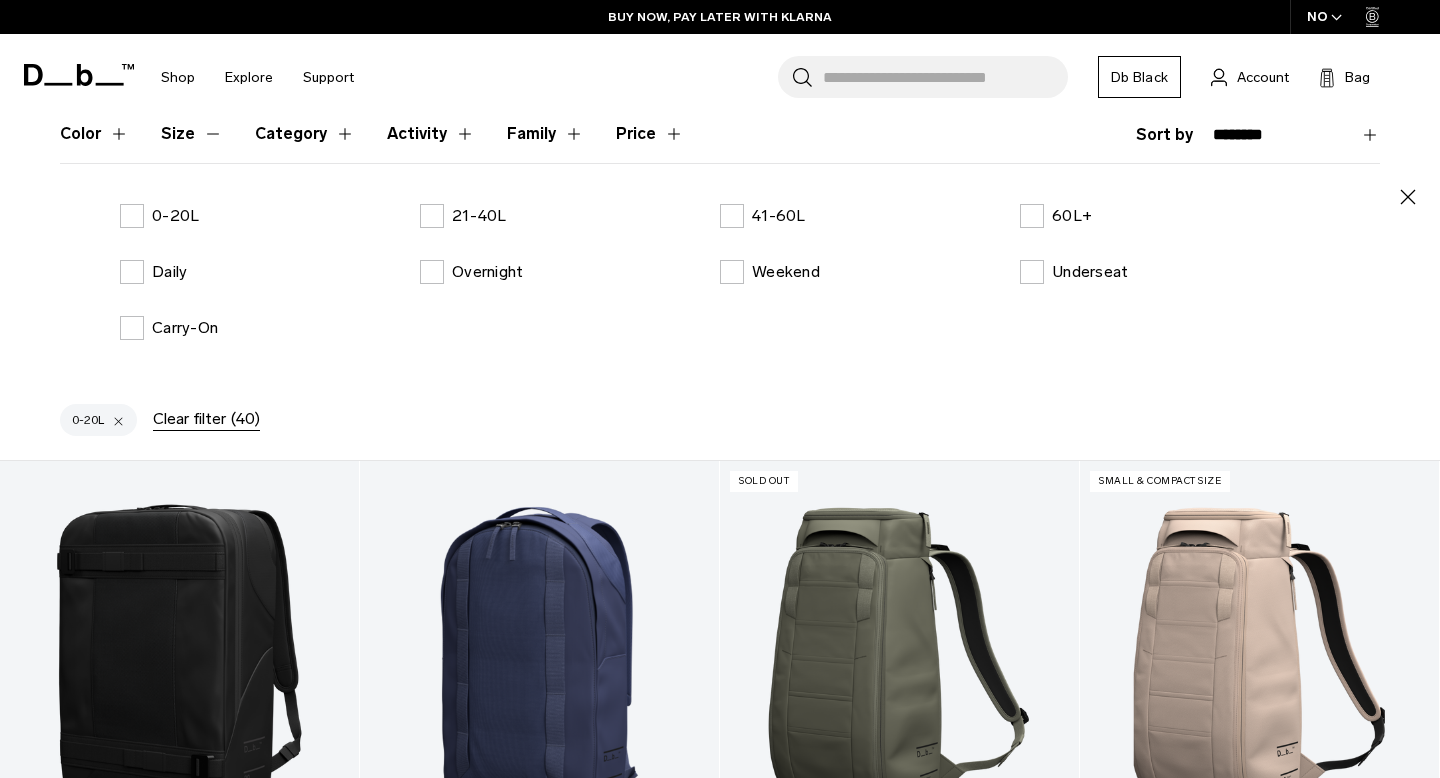 scroll, scrollTop: 574, scrollLeft: 0, axis: vertical 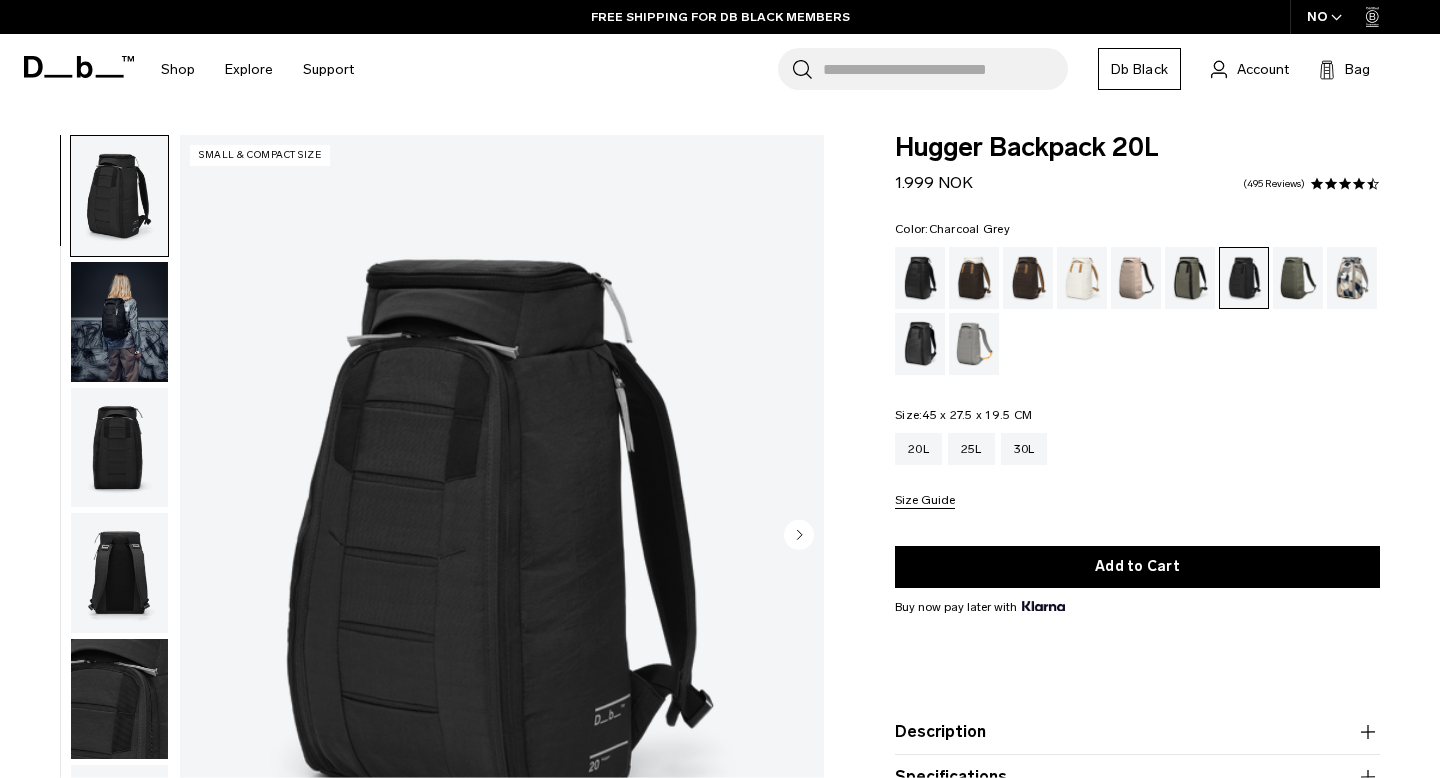 click at bounding box center (119, 322) 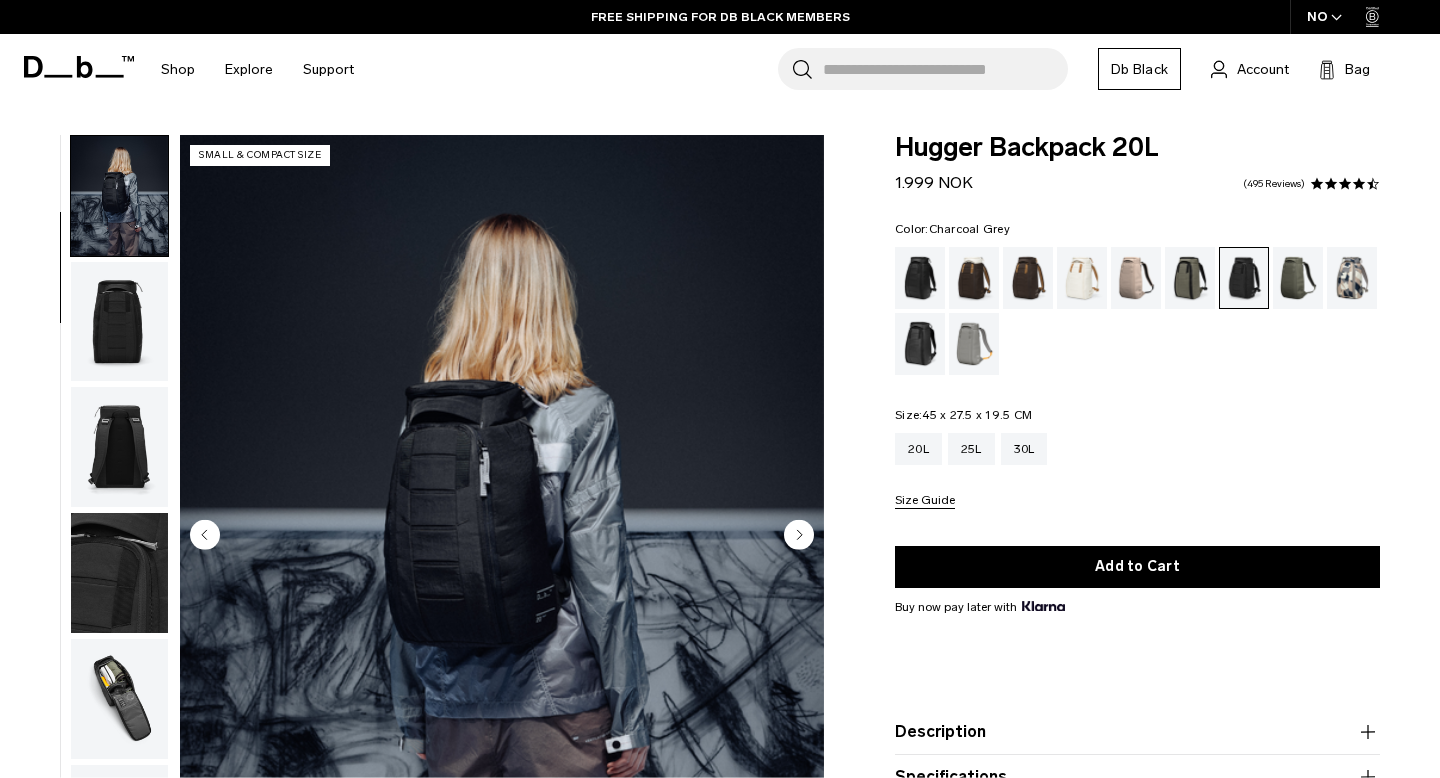 click at bounding box center [119, 322] 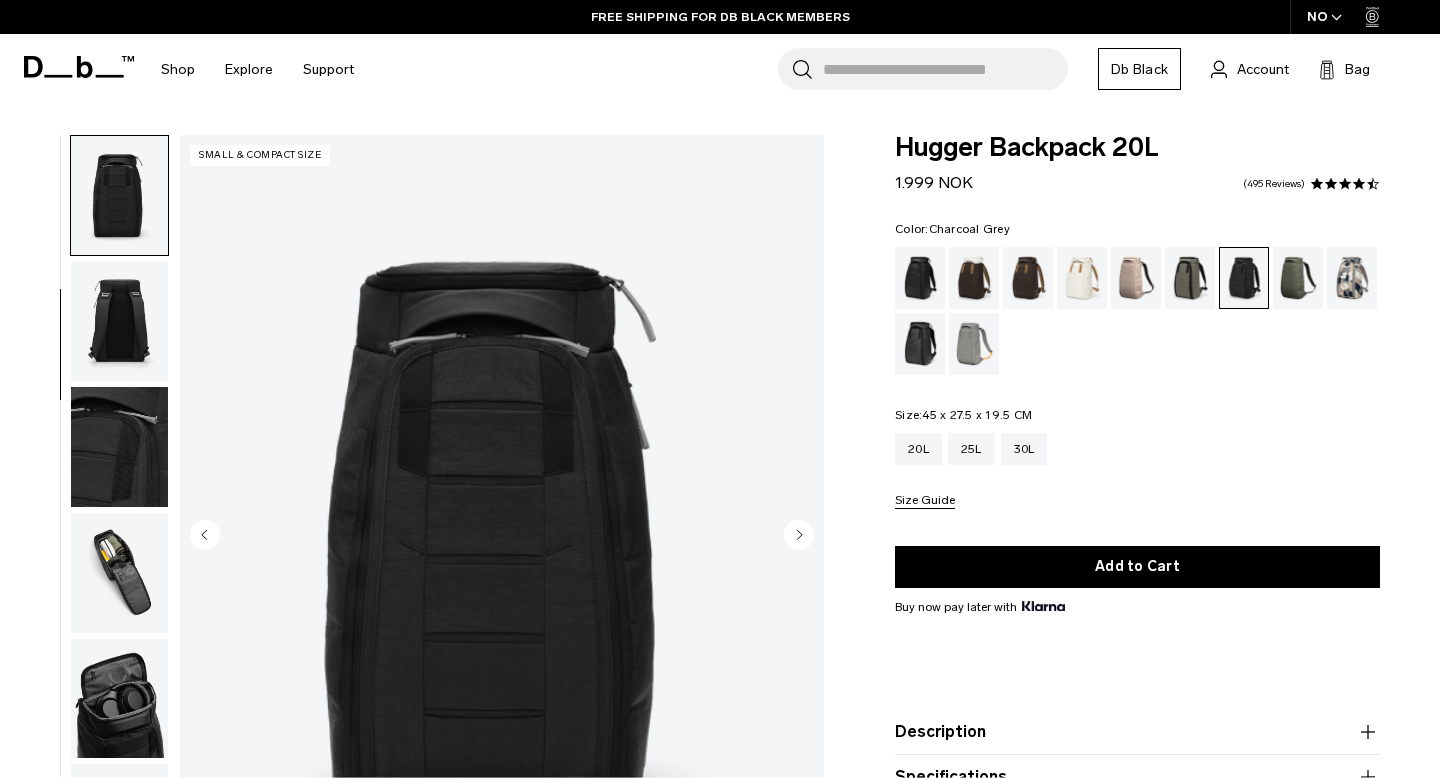 click at bounding box center (119, 447) 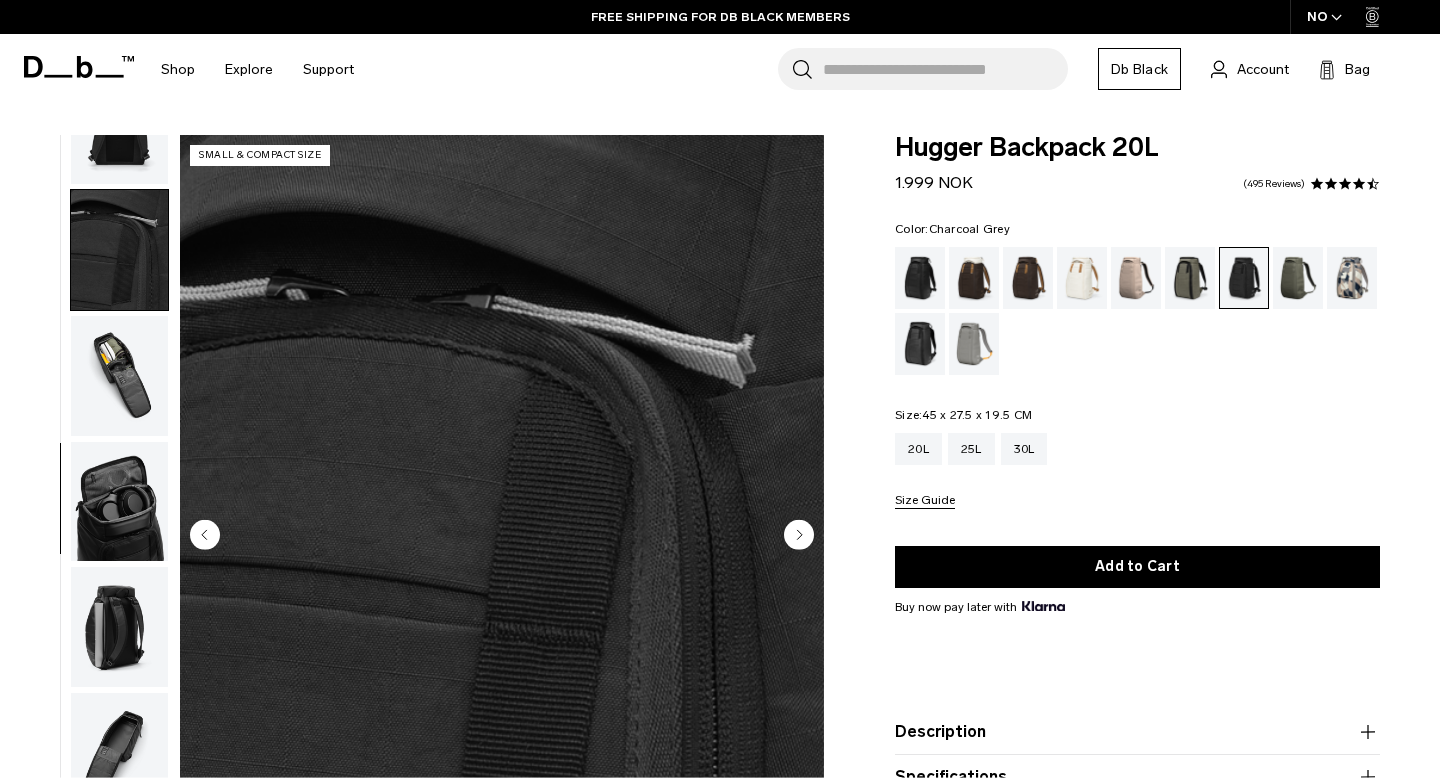 scroll, scrollTop: 450, scrollLeft: 0, axis: vertical 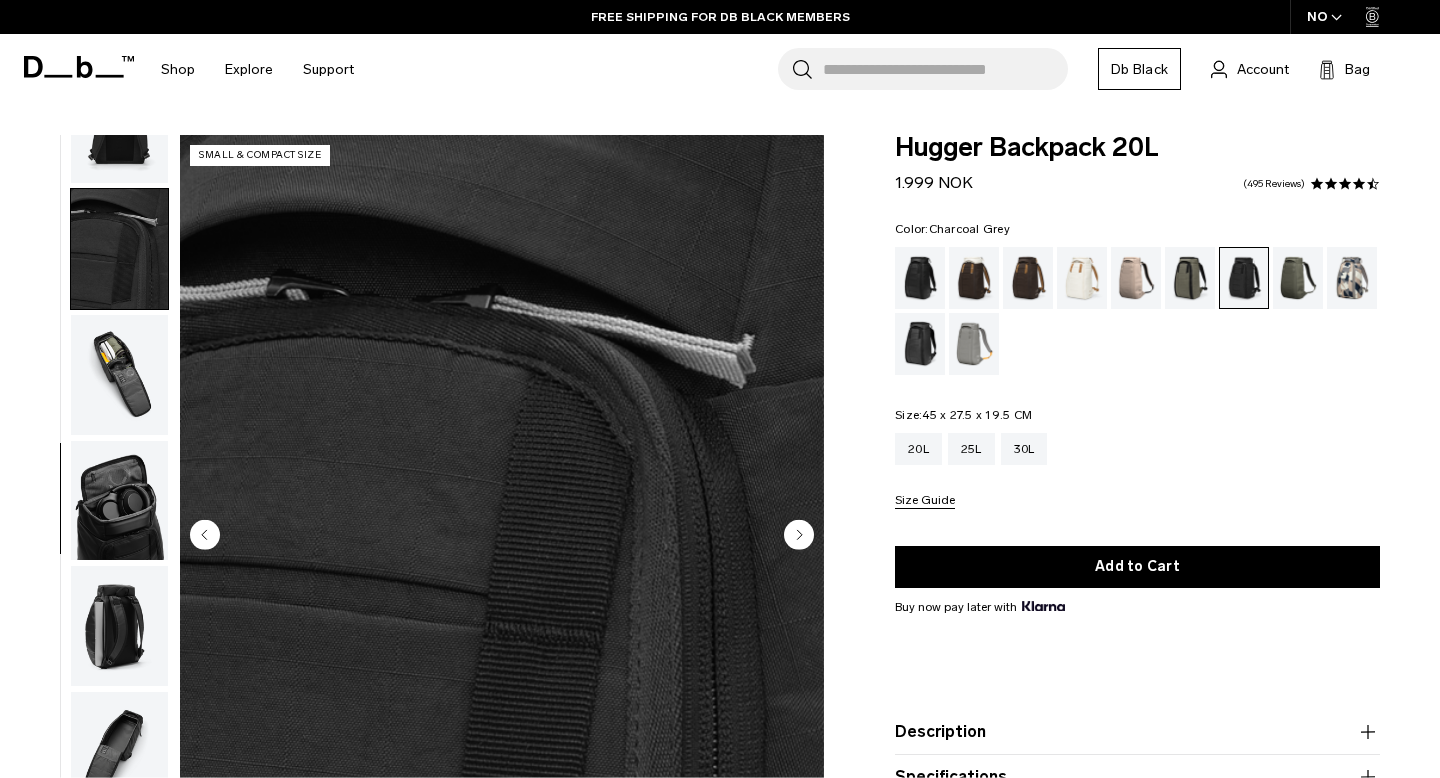 click at bounding box center [119, 501] 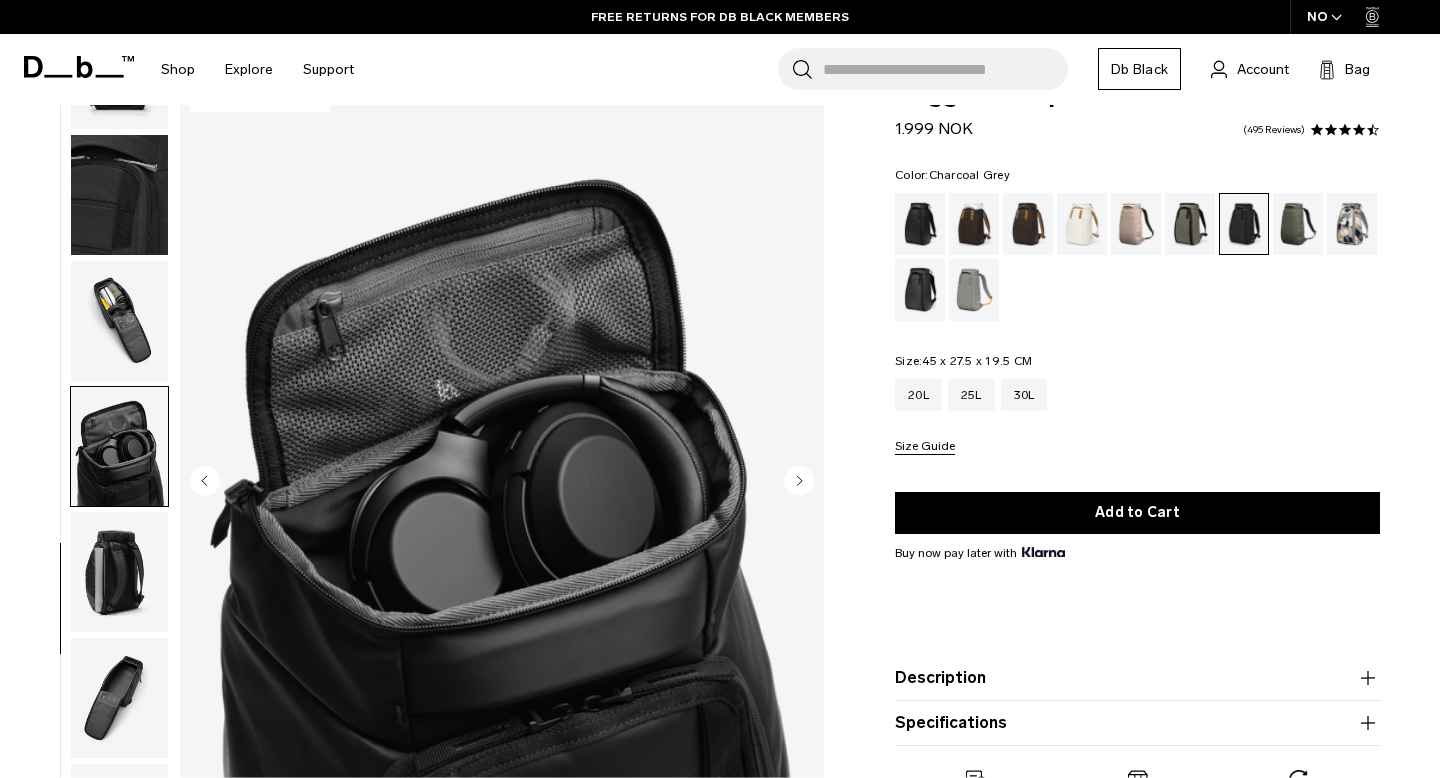 scroll, scrollTop: 59, scrollLeft: 0, axis: vertical 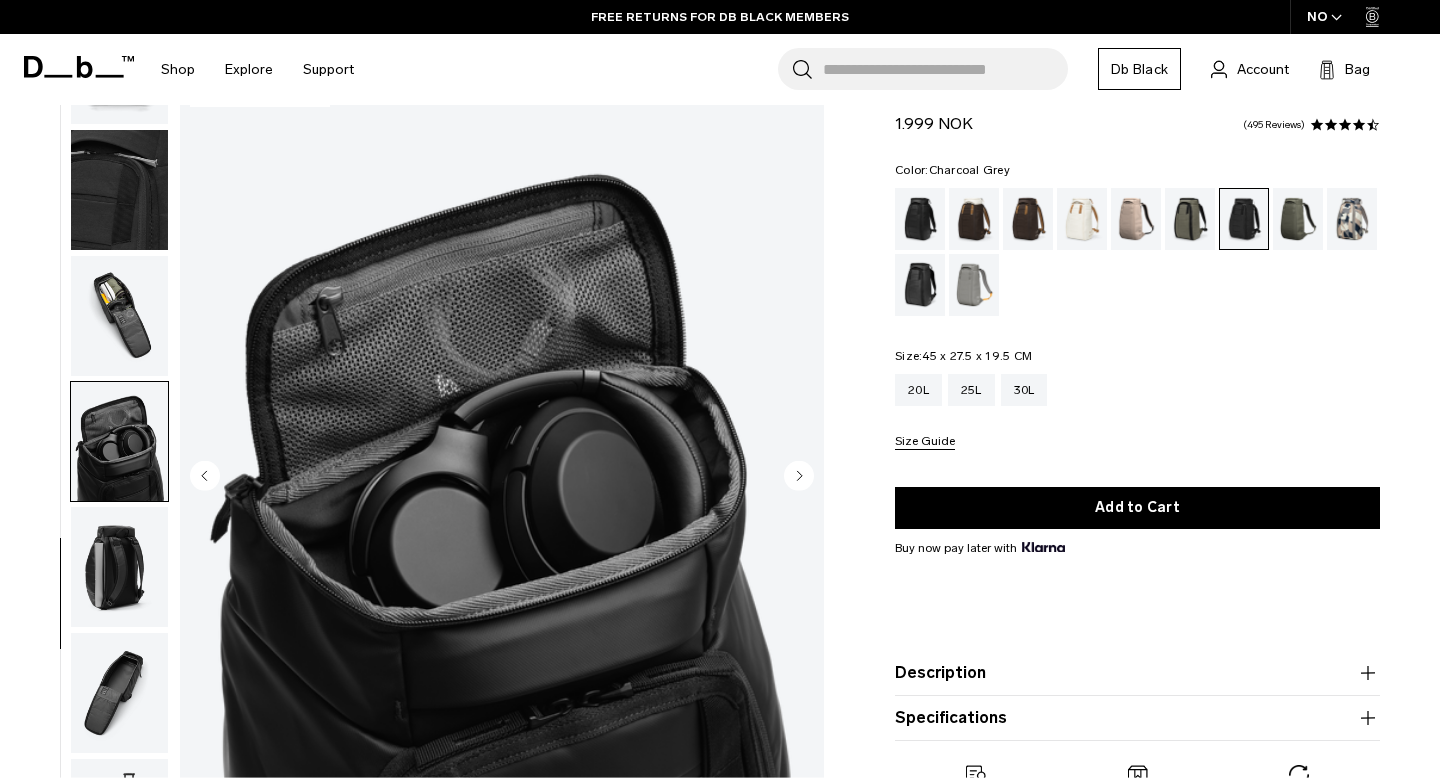 click at bounding box center (119, 567) 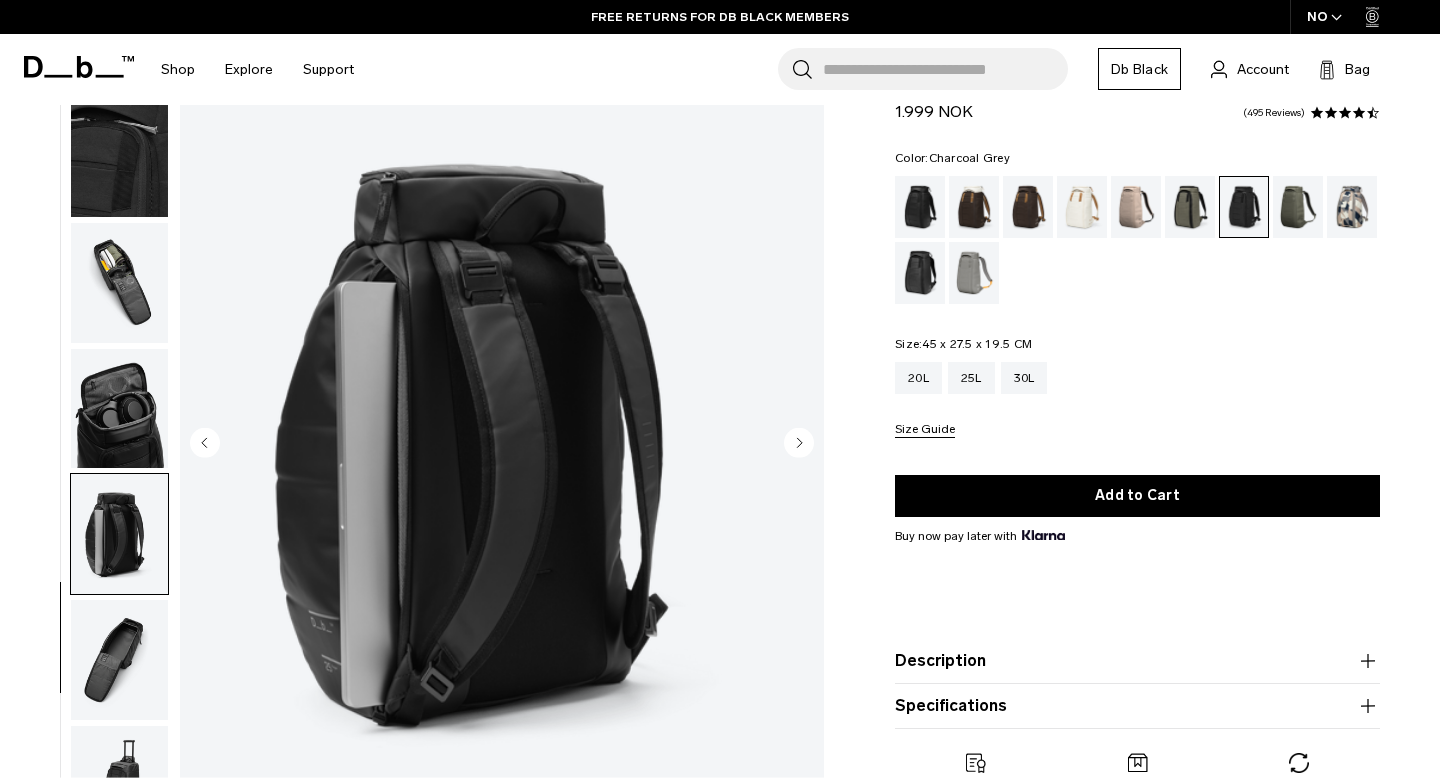 scroll, scrollTop: 101, scrollLeft: 0, axis: vertical 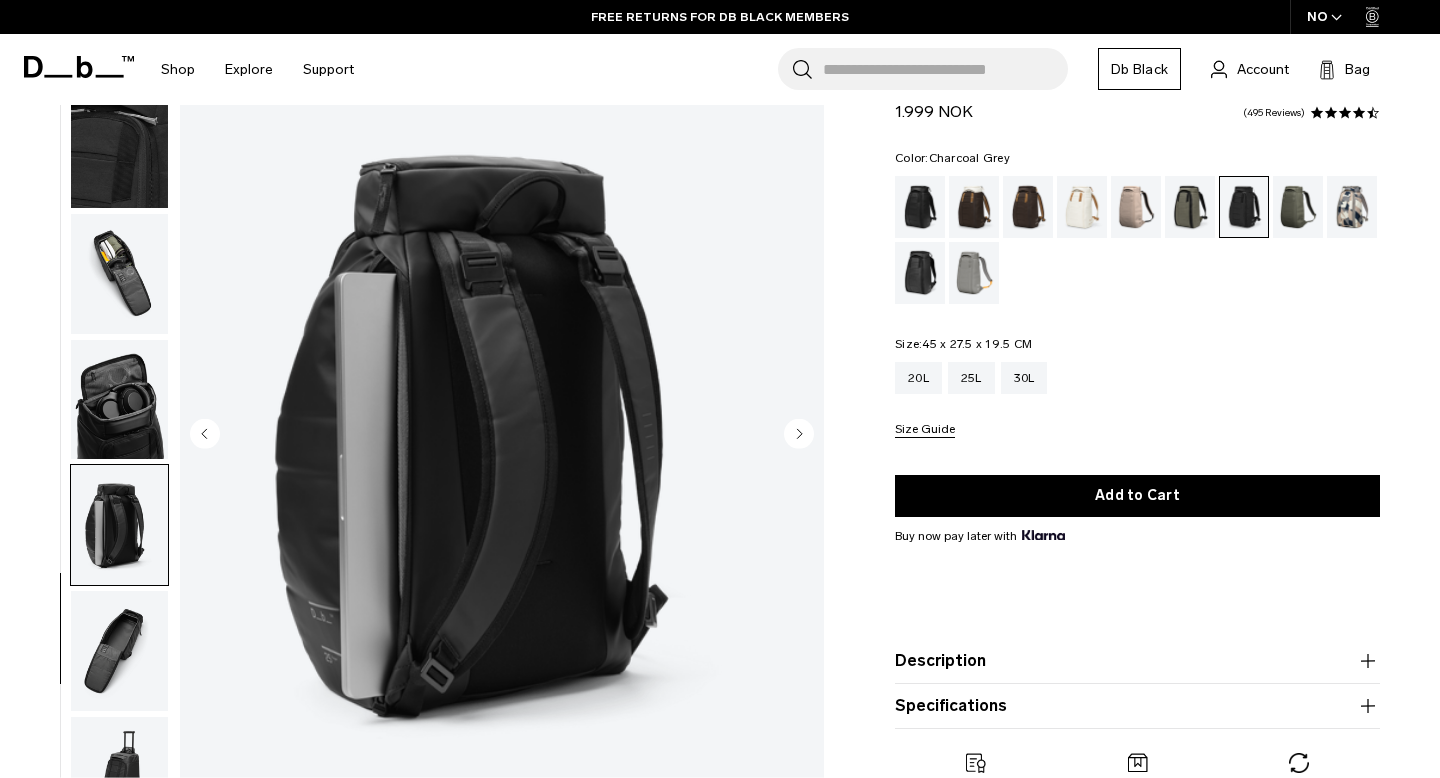 click at bounding box center [119, 525] 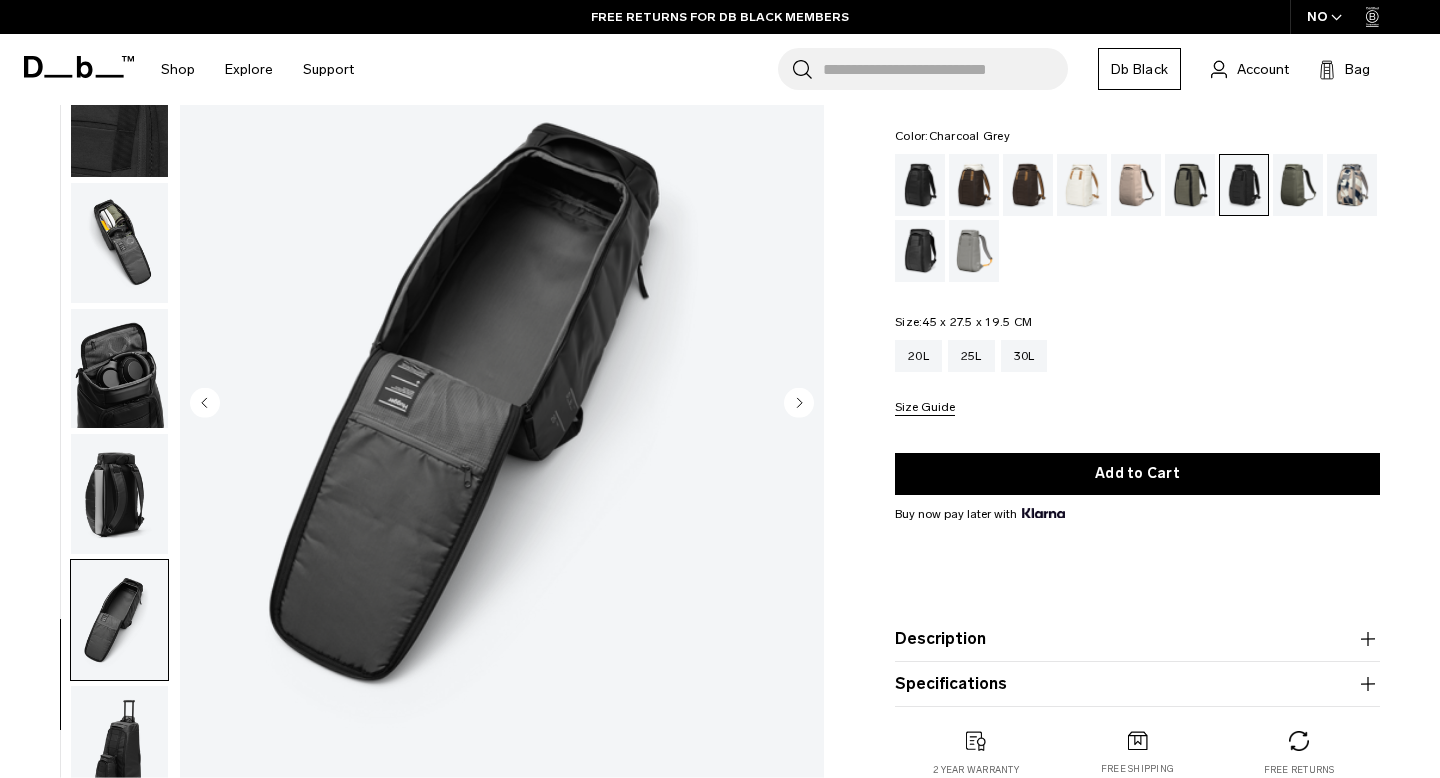 scroll, scrollTop: 142, scrollLeft: 0, axis: vertical 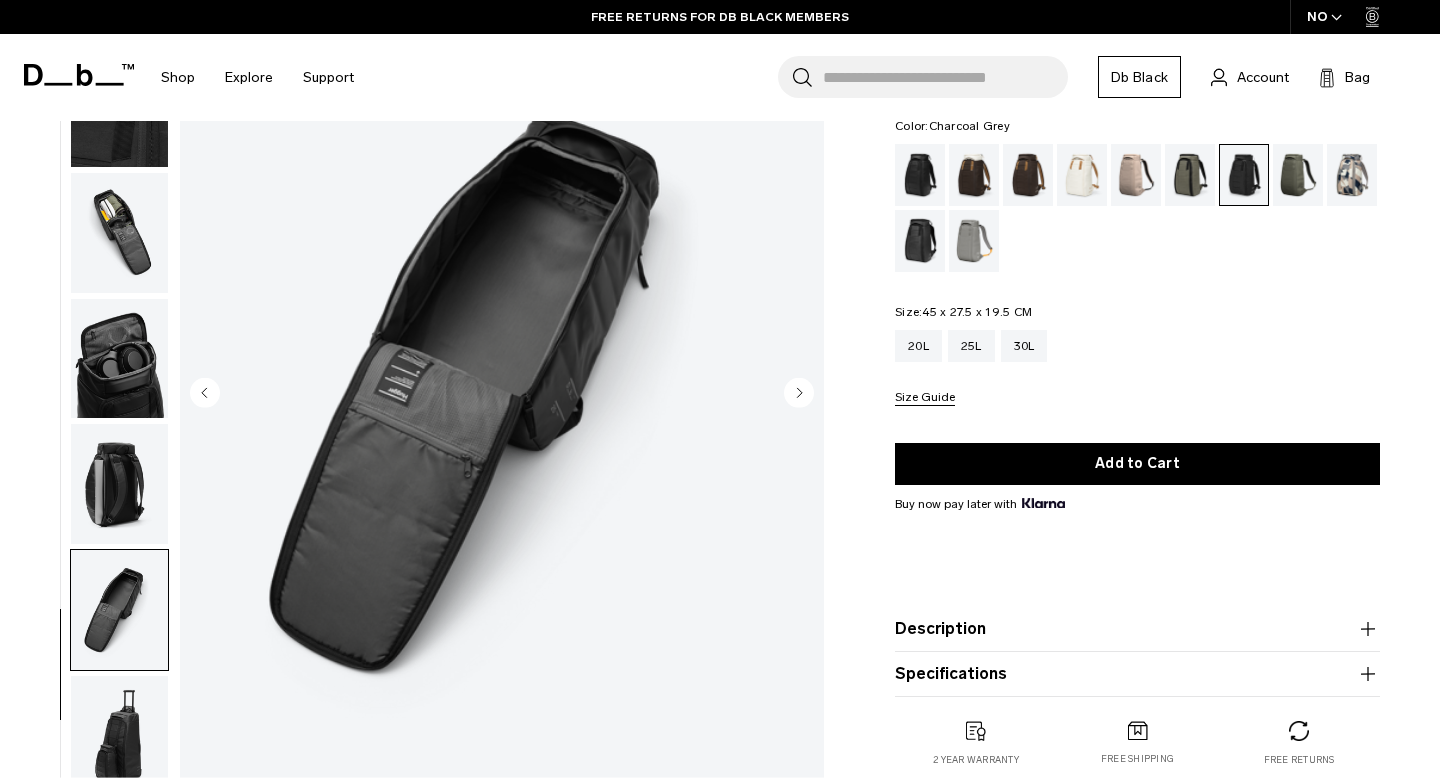 click at bounding box center [119, 736] 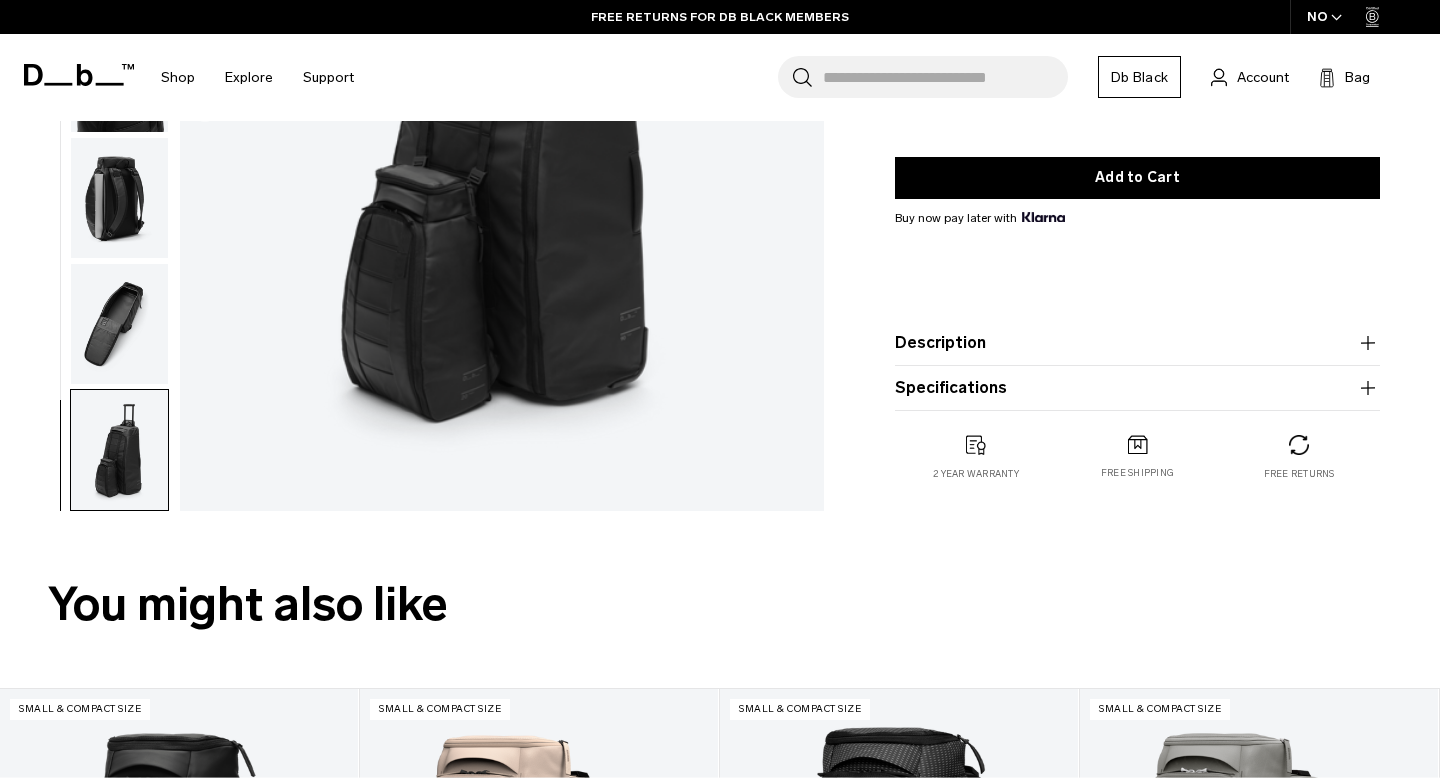 scroll, scrollTop: 0, scrollLeft: 0, axis: both 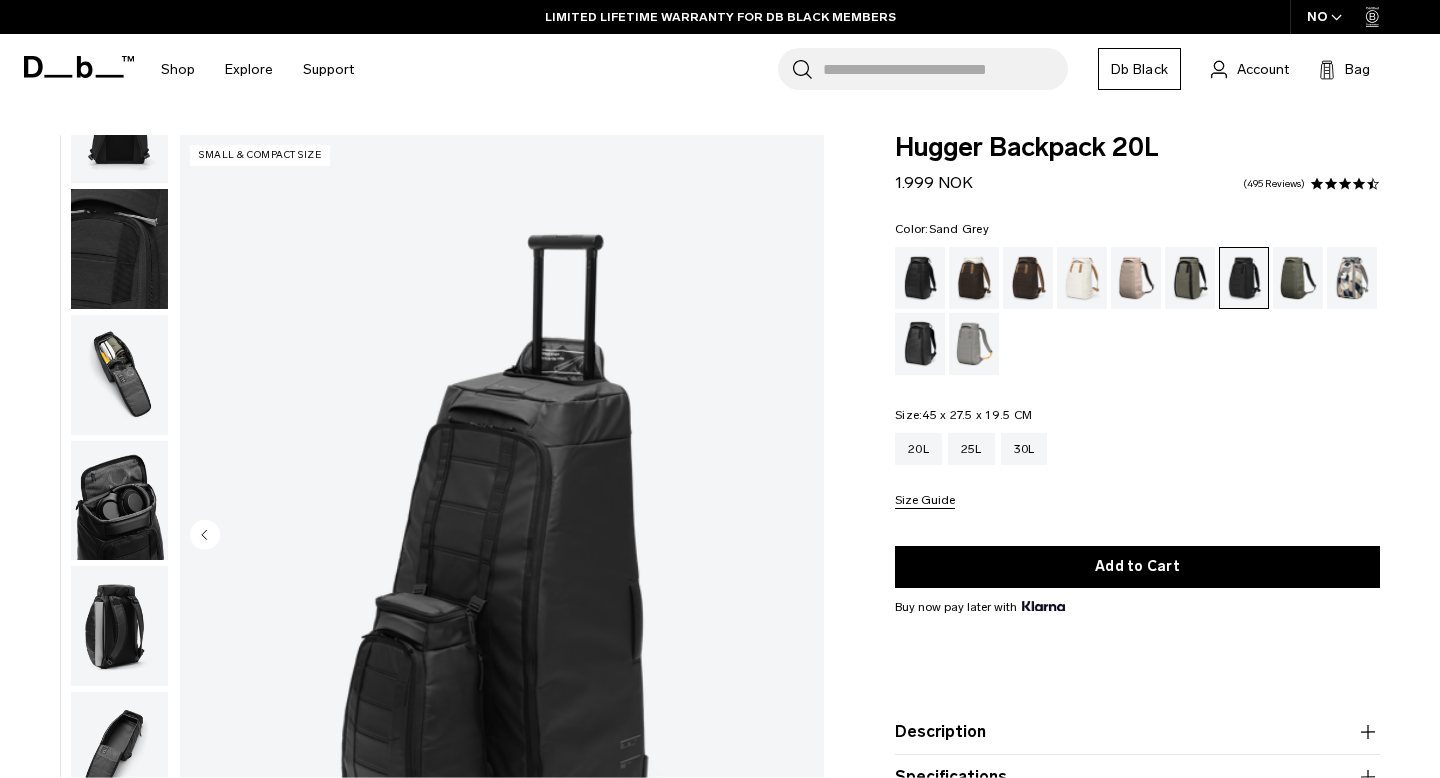 click at bounding box center [974, 344] 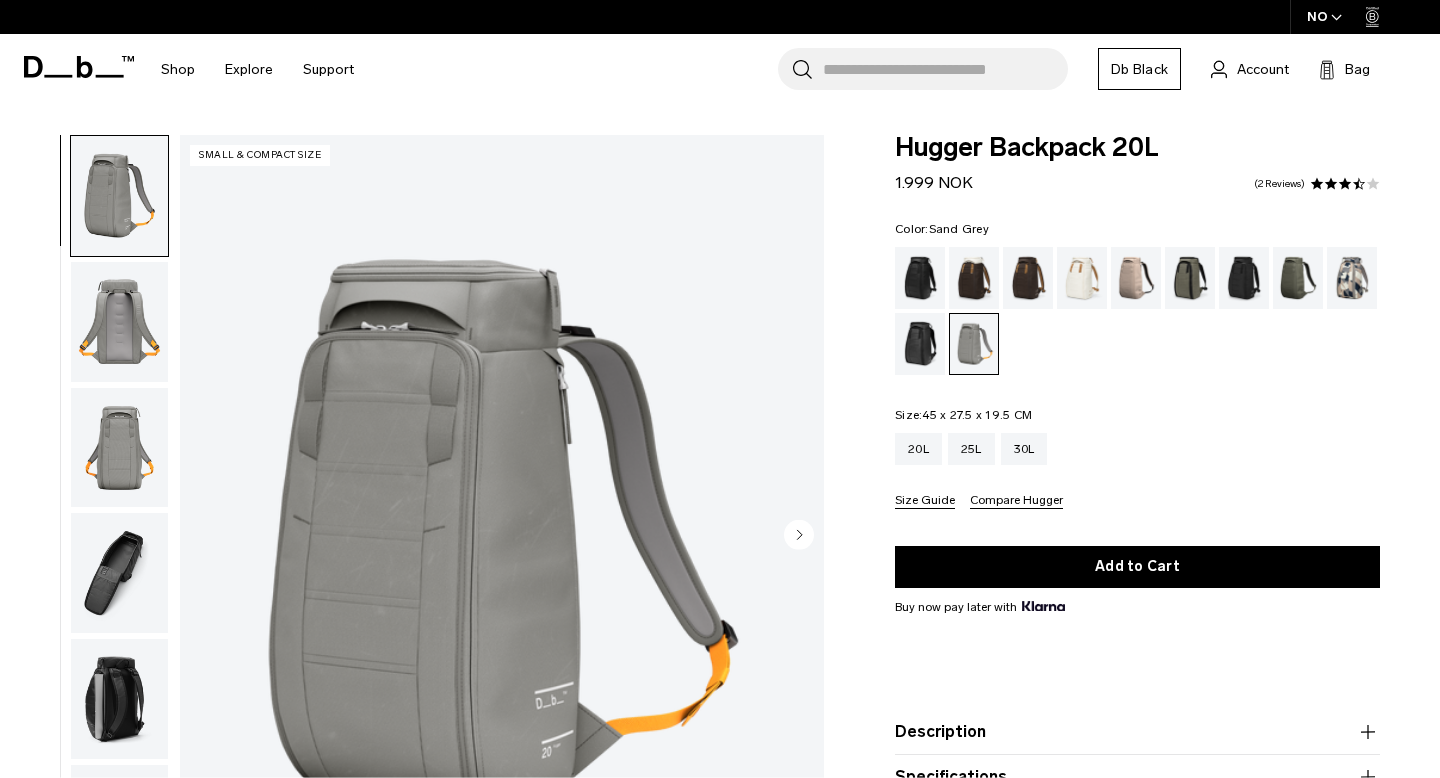 scroll, scrollTop: 0, scrollLeft: 0, axis: both 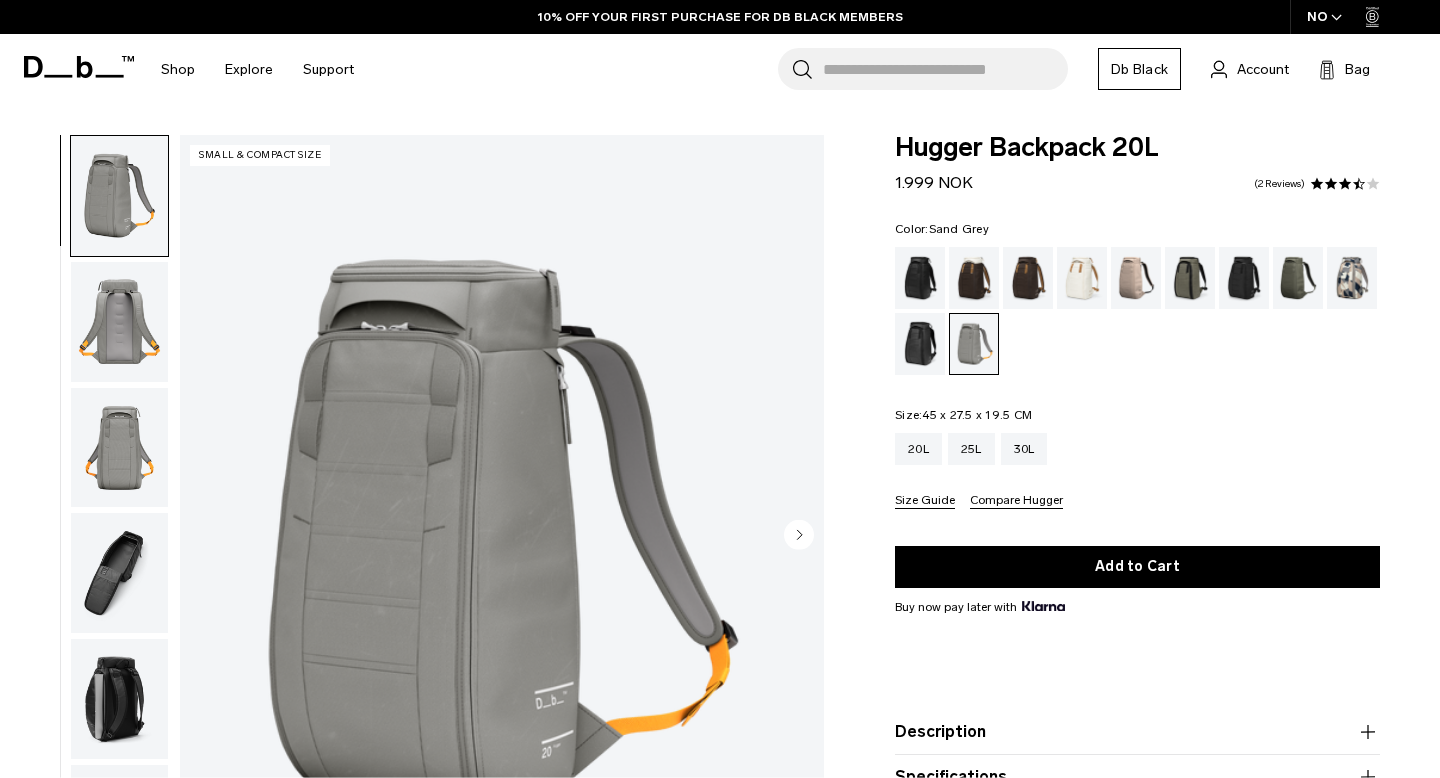click at bounding box center (119, 322) 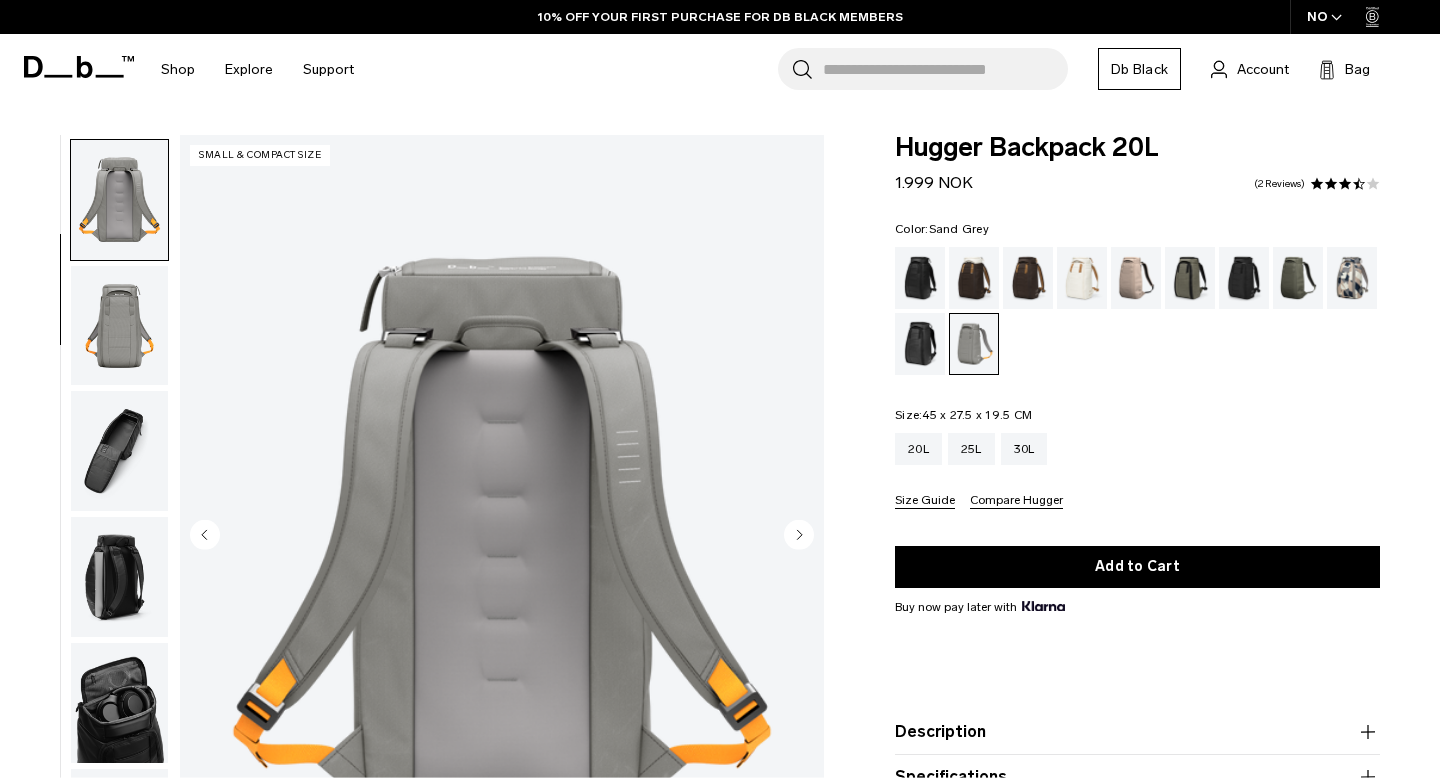 click at bounding box center [119, 451] 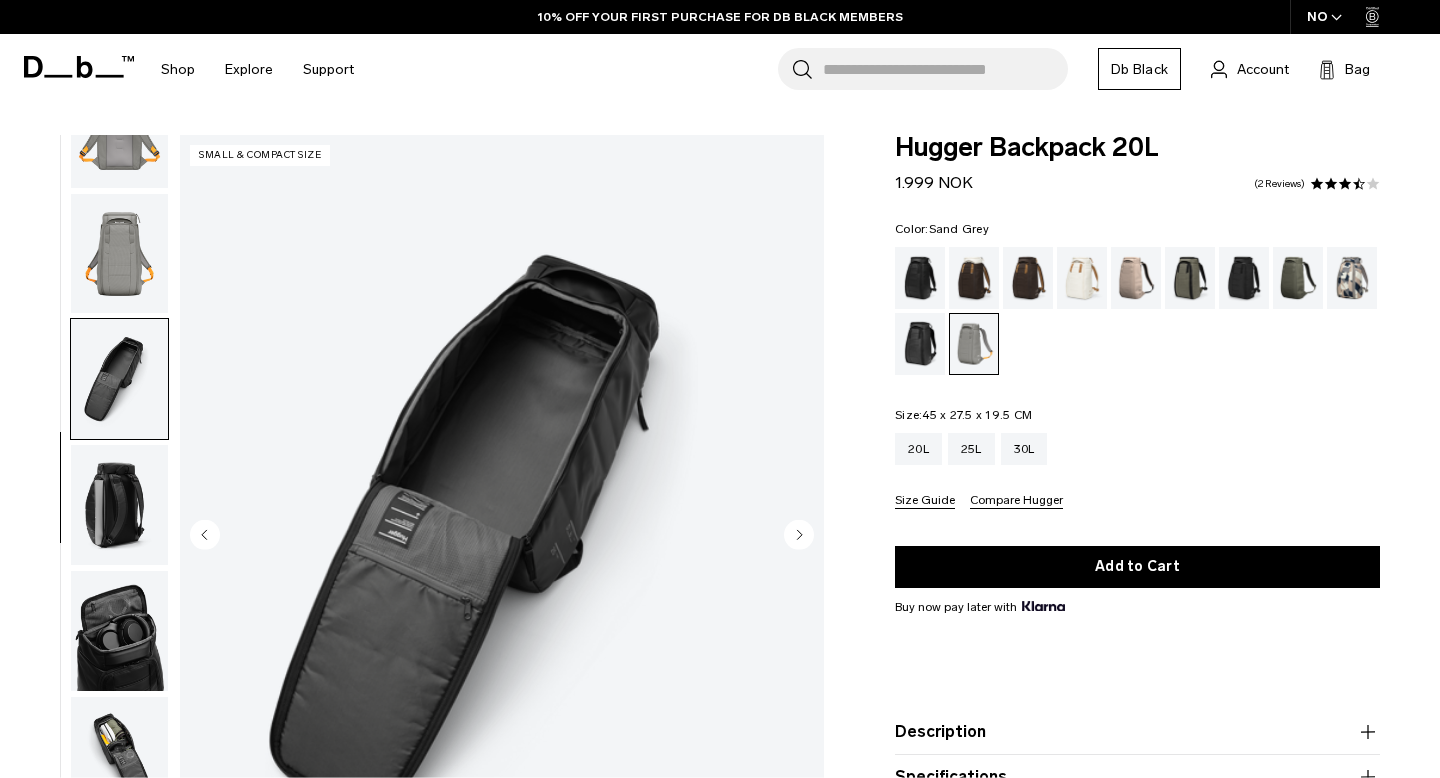 scroll, scrollTop: 198, scrollLeft: 0, axis: vertical 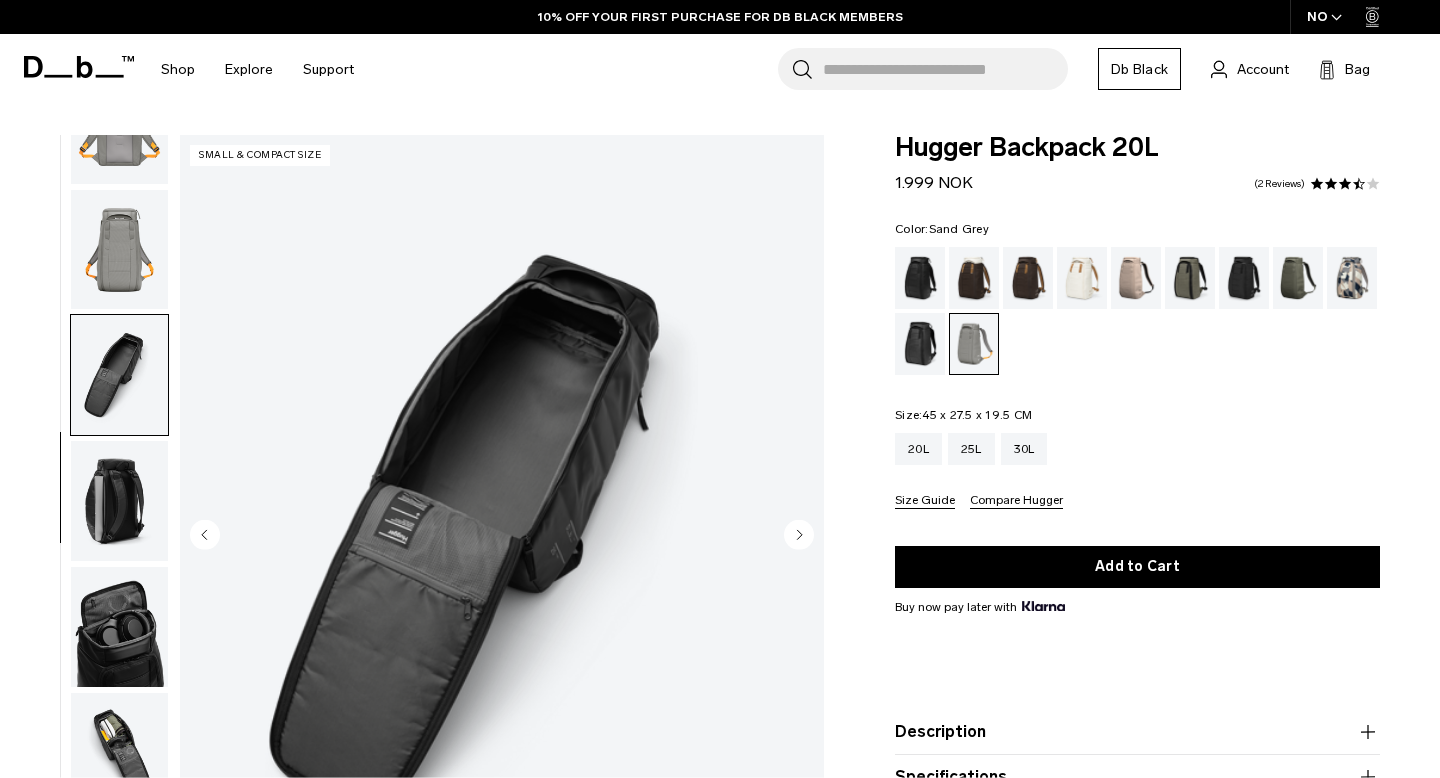 click at bounding box center (119, 375) 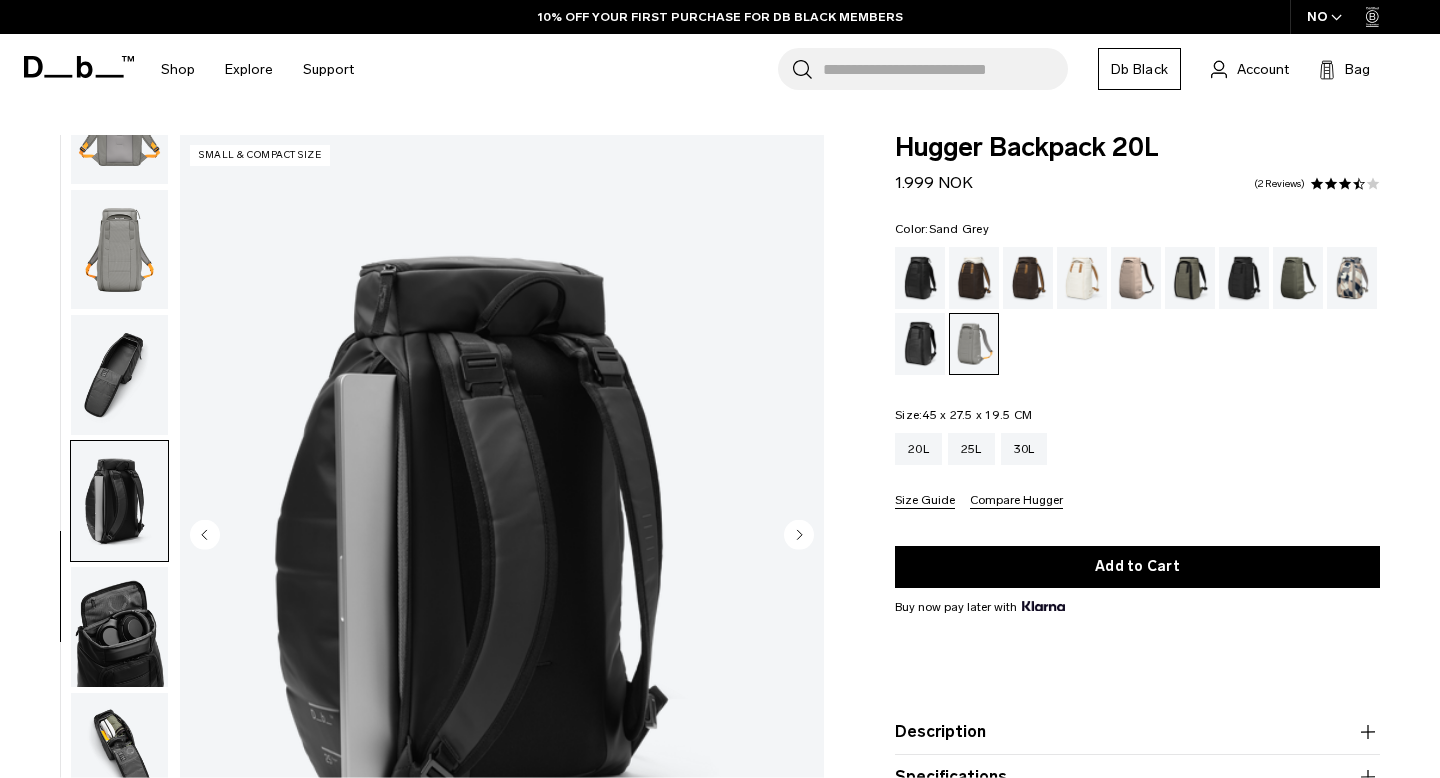 click at bounding box center [119, 501] 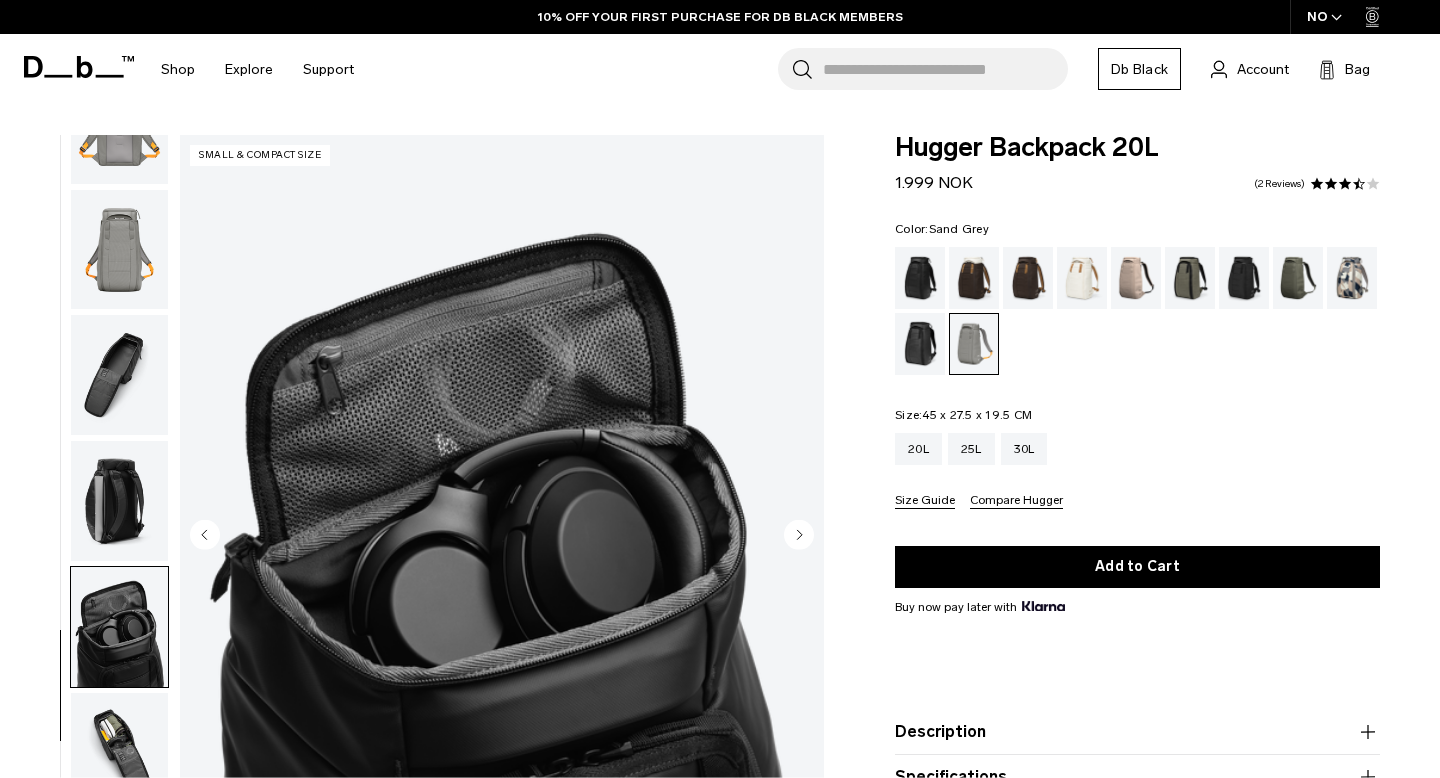 click at bounding box center (119, 627) 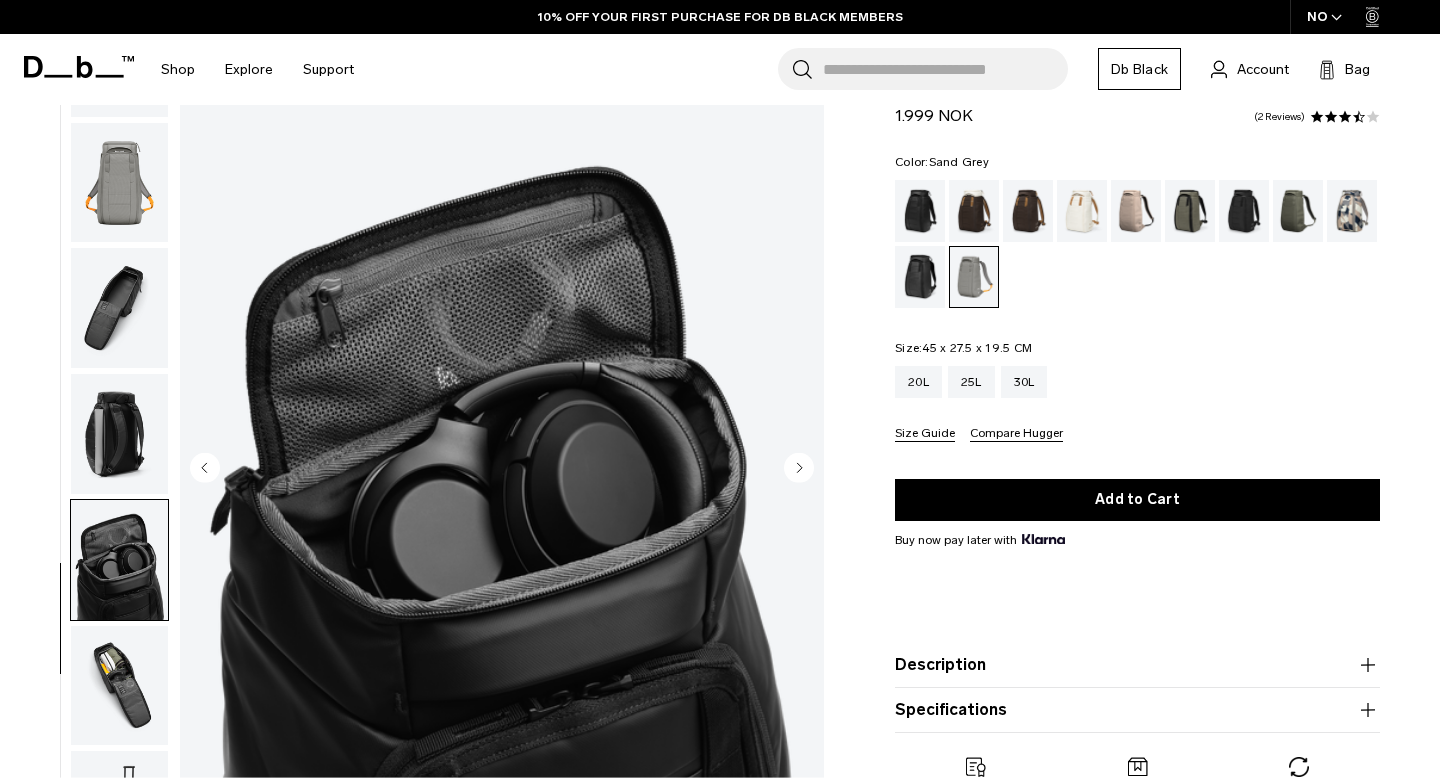 scroll, scrollTop: 152, scrollLeft: 0, axis: vertical 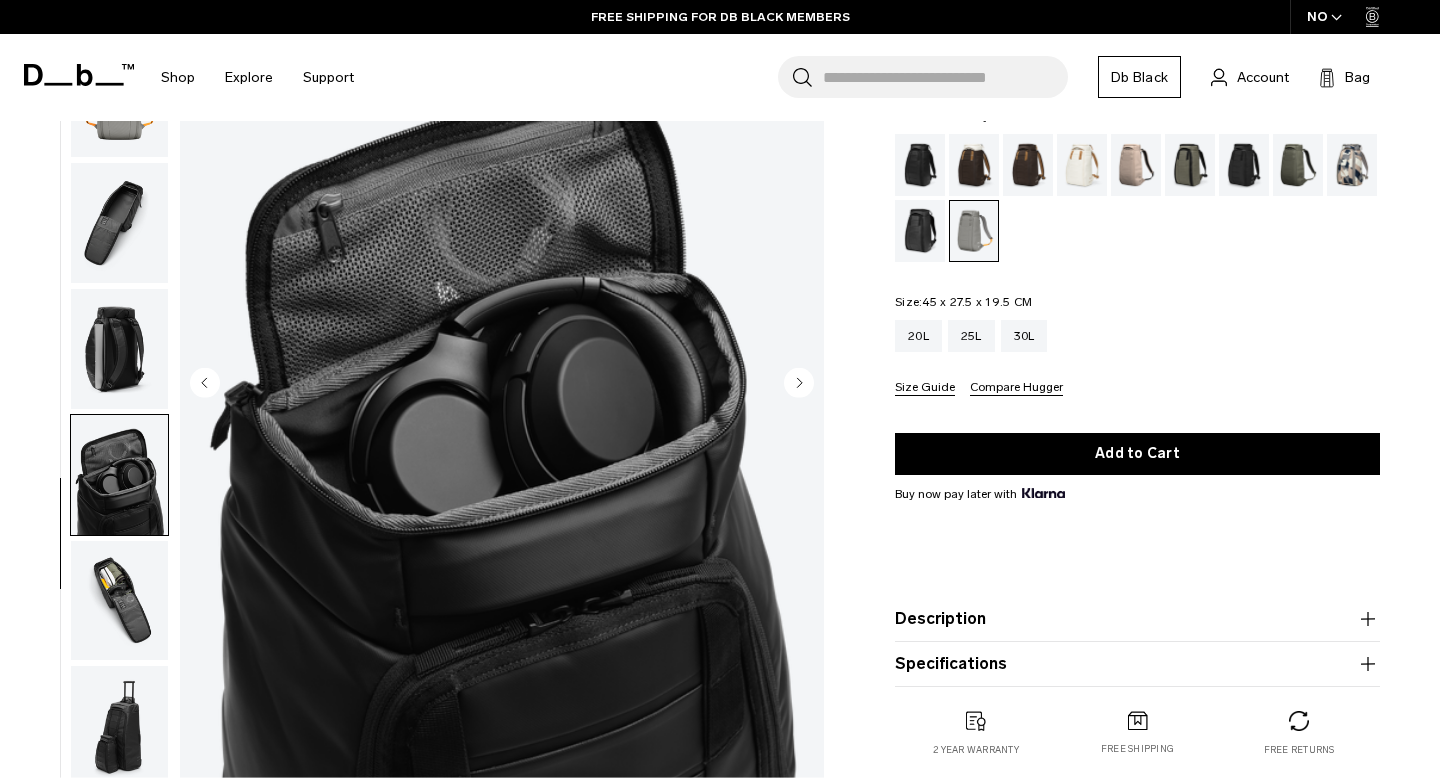 click at bounding box center [119, 601] 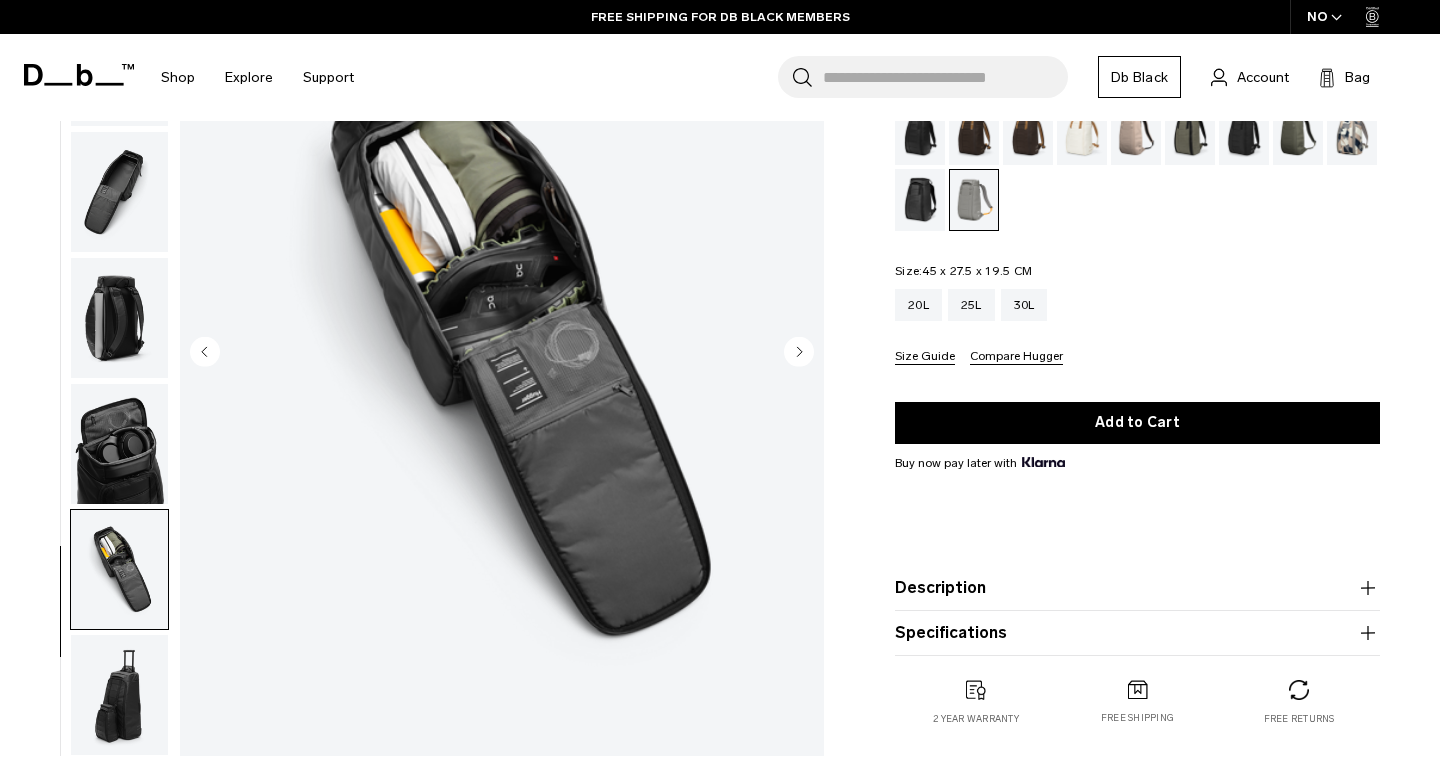 scroll, scrollTop: 187, scrollLeft: 0, axis: vertical 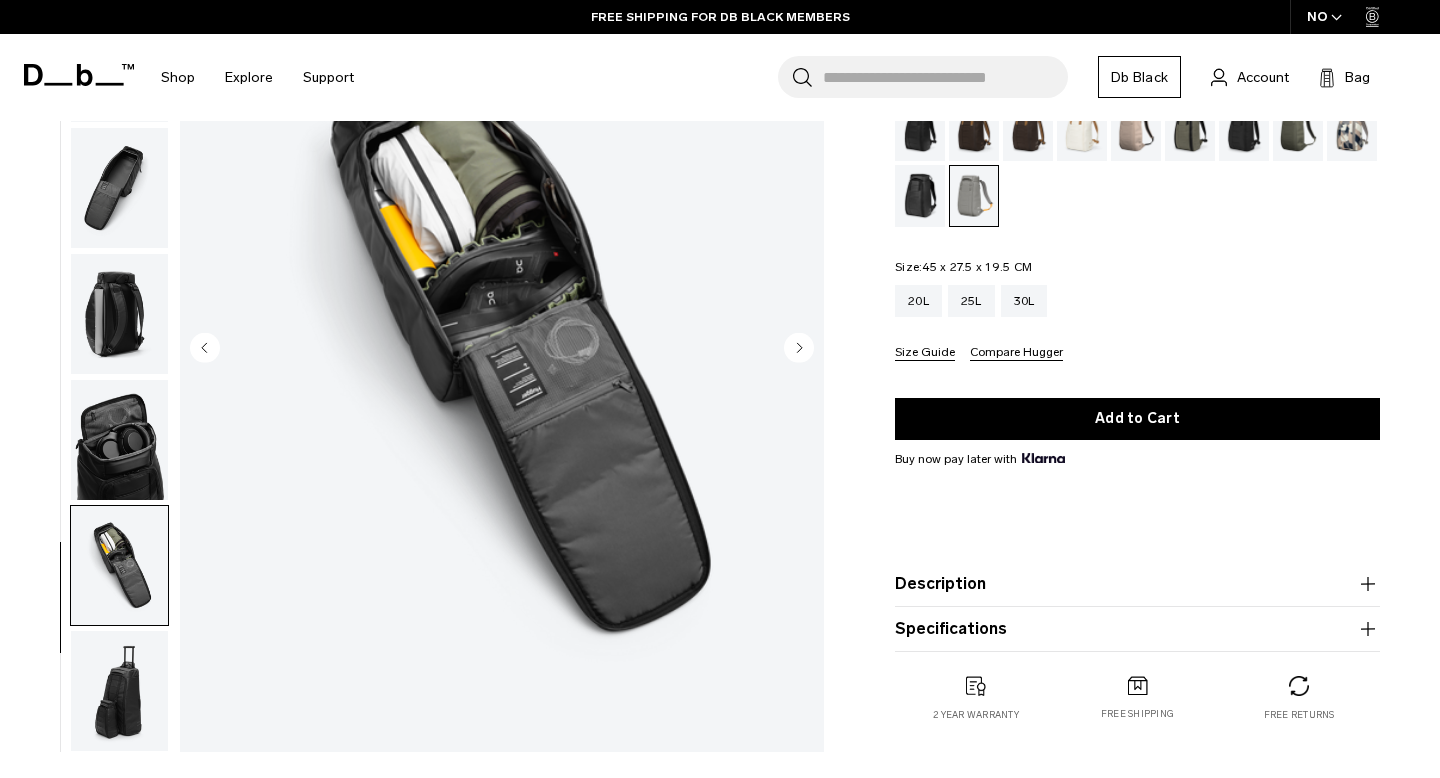 click at bounding box center [119, 691] 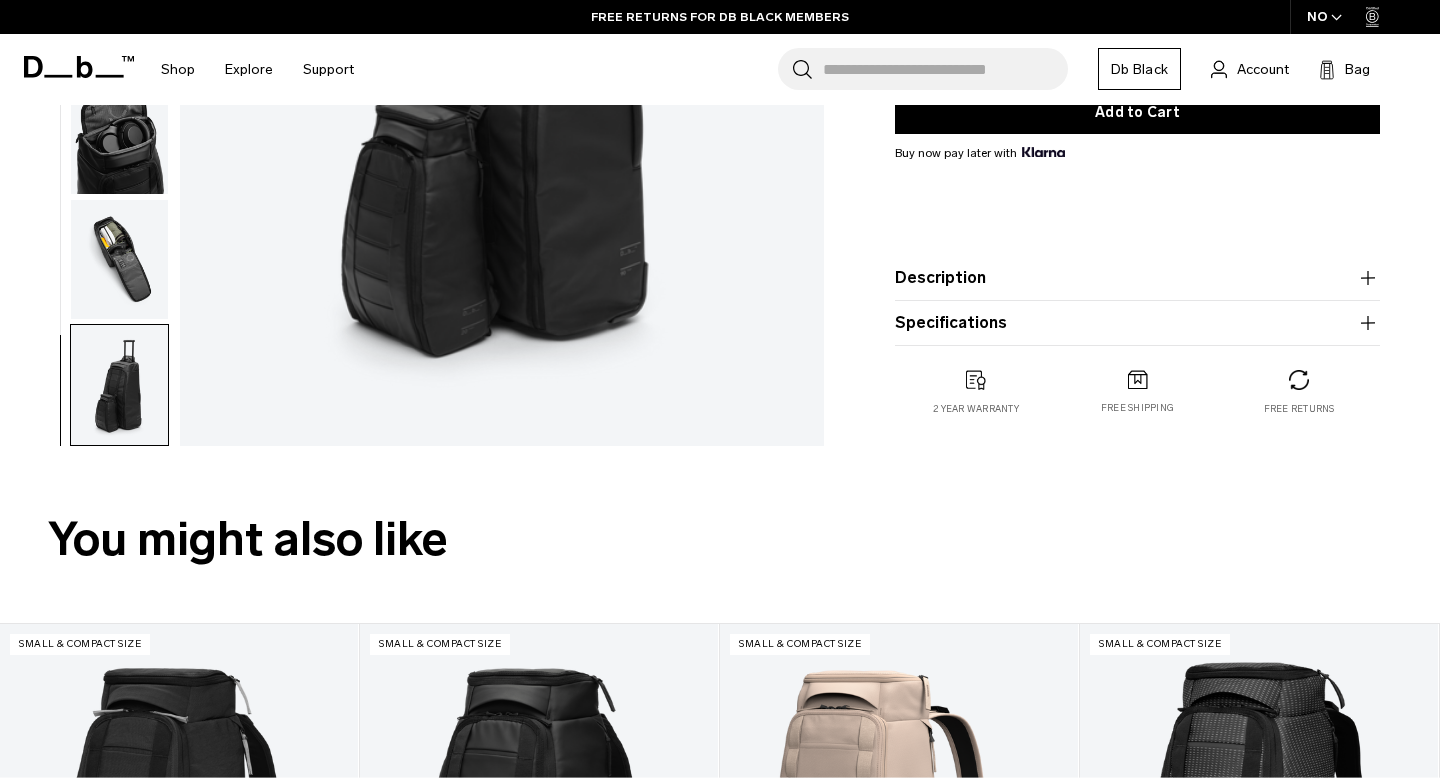 scroll, scrollTop: 0, scrollLeft: 0, axis: both 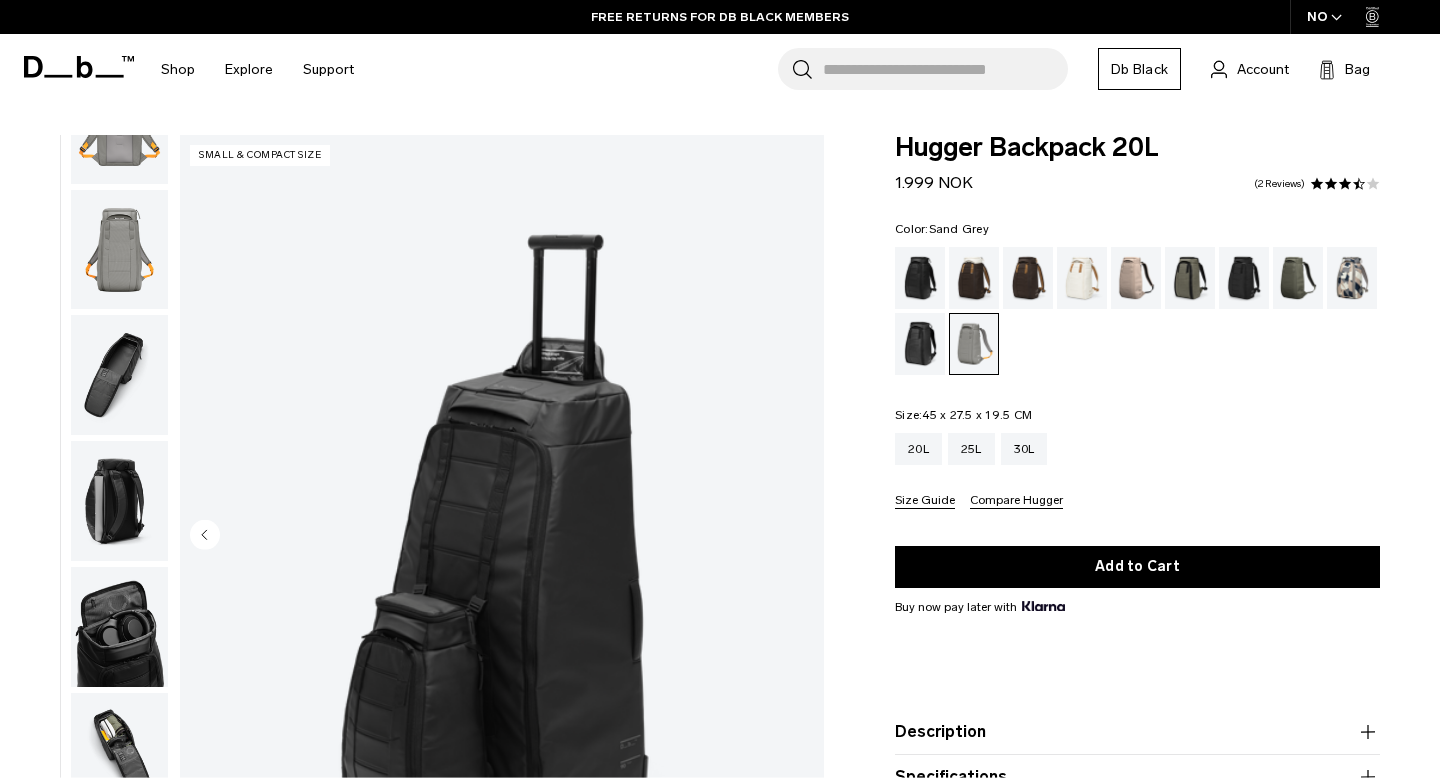 click at bounding box center [720, 778] 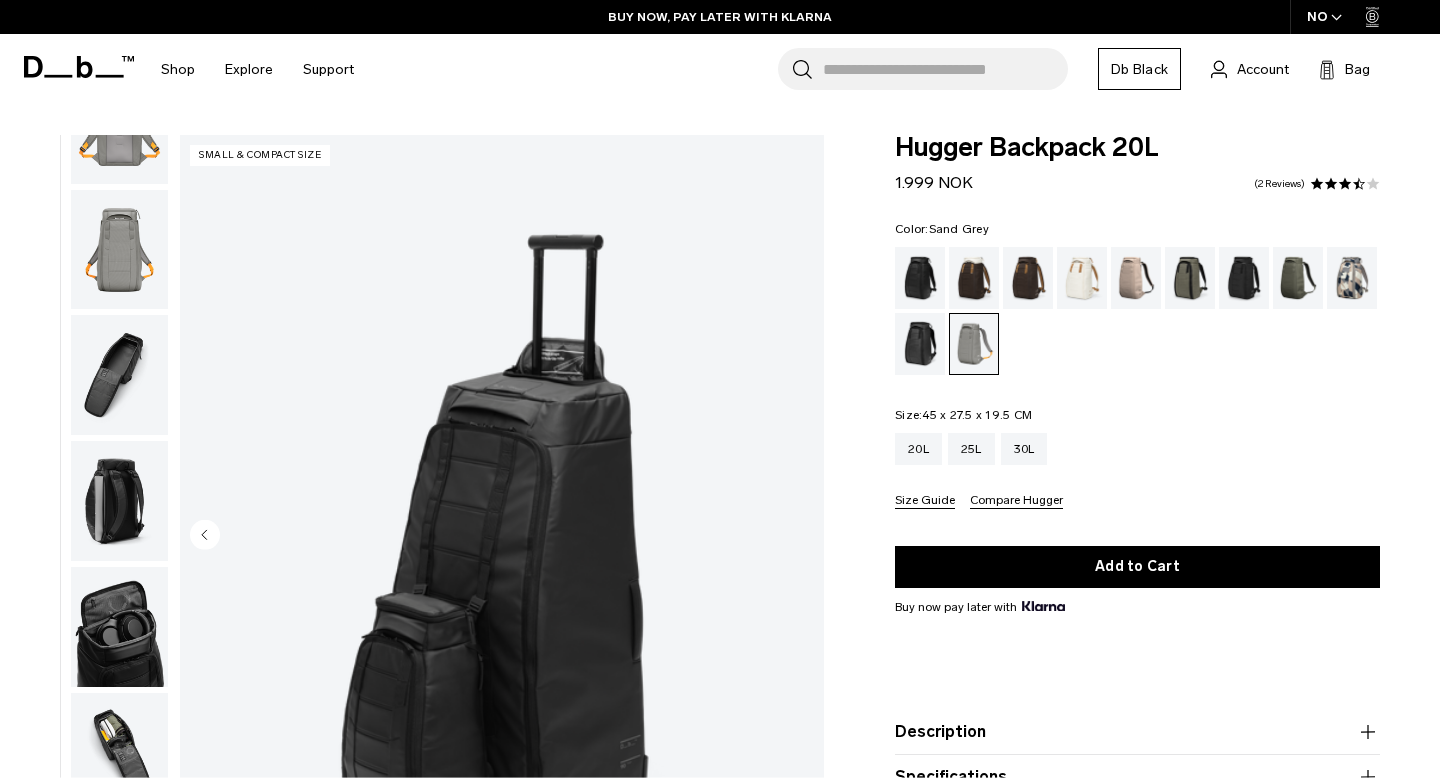 click on "Size:
45 x 27.5 x 19.5 CM
Out of stock
20L
25L
30L
Size Guide
Compare Hugger" at bounding box center (1137, 459) 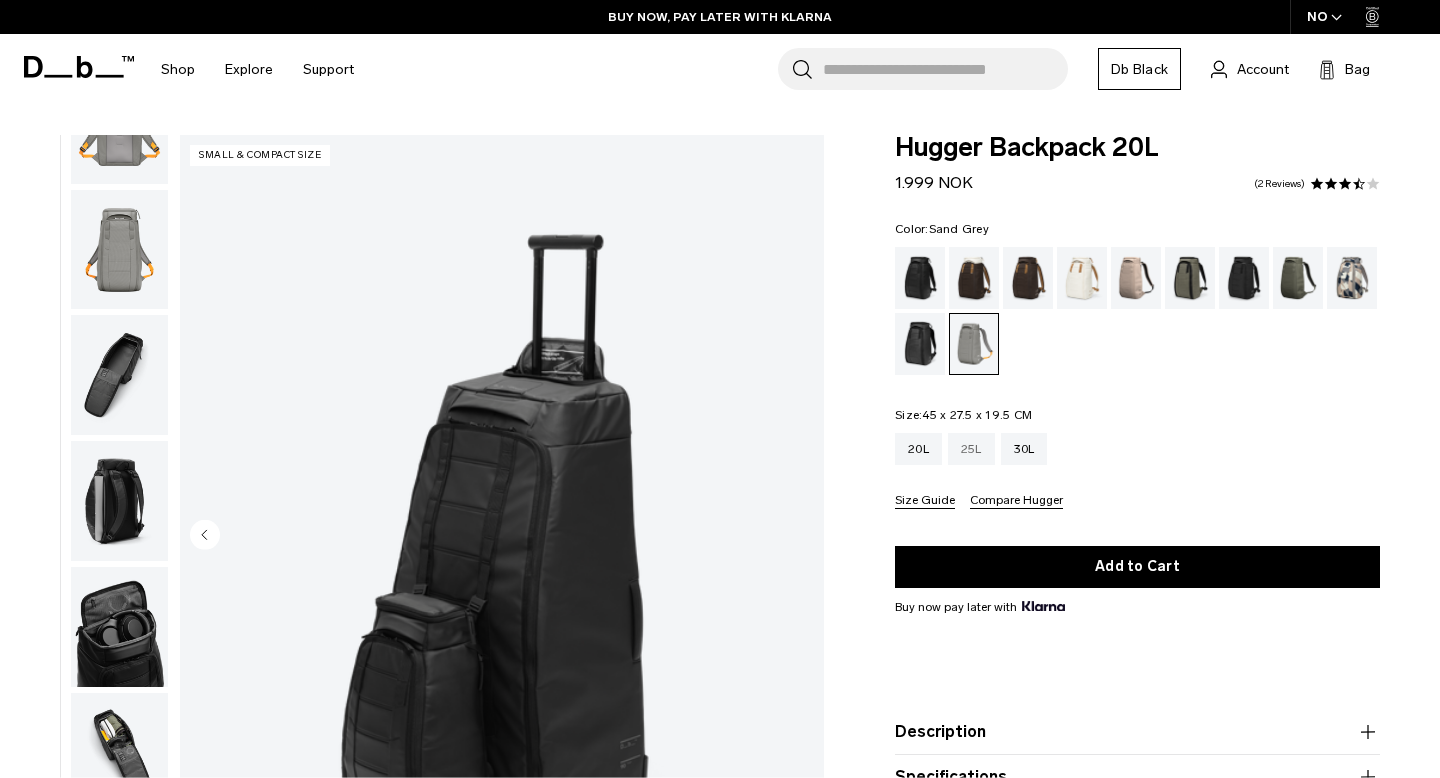 click on "25L" at bounding box center [971, 449] 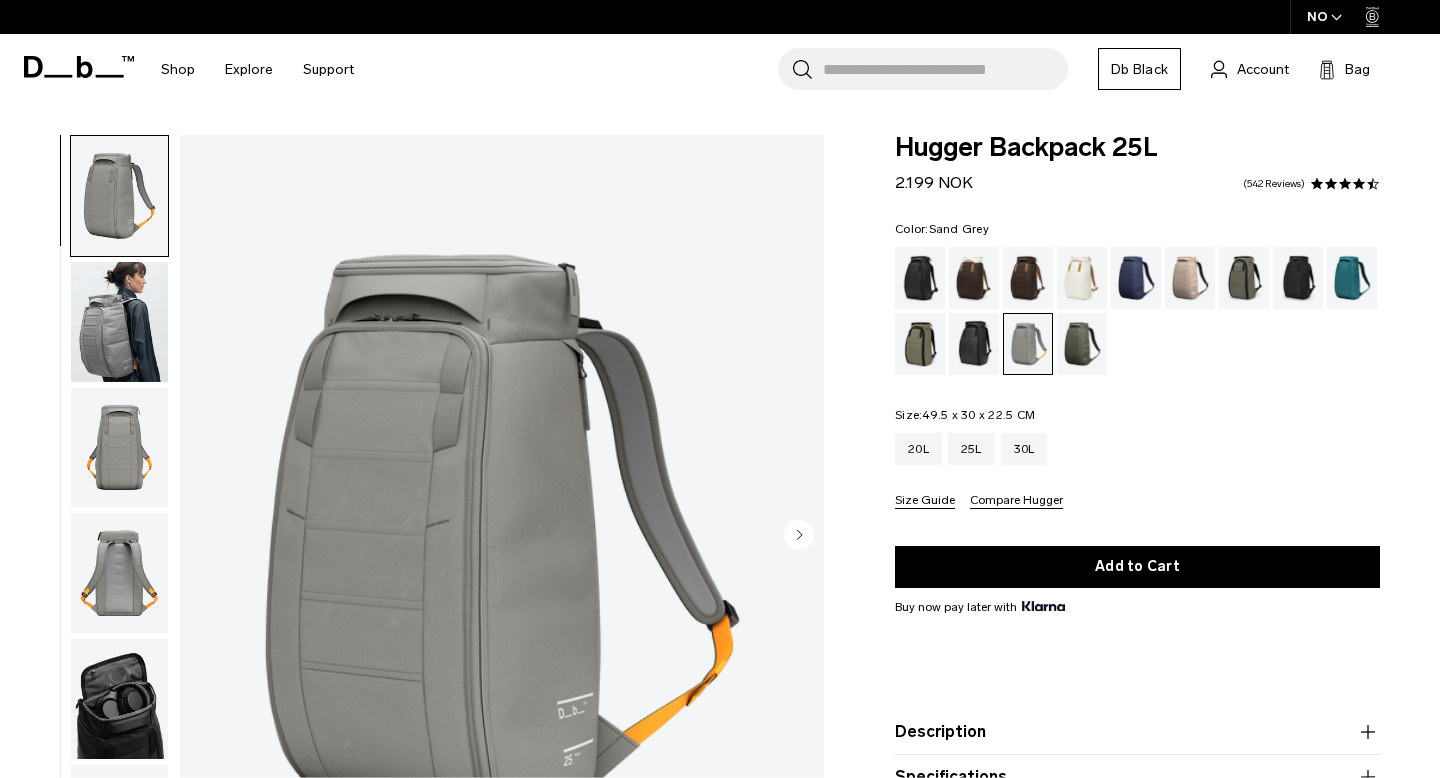 scroll, scrollTop: 0, scrollLeft: 0, axis: both 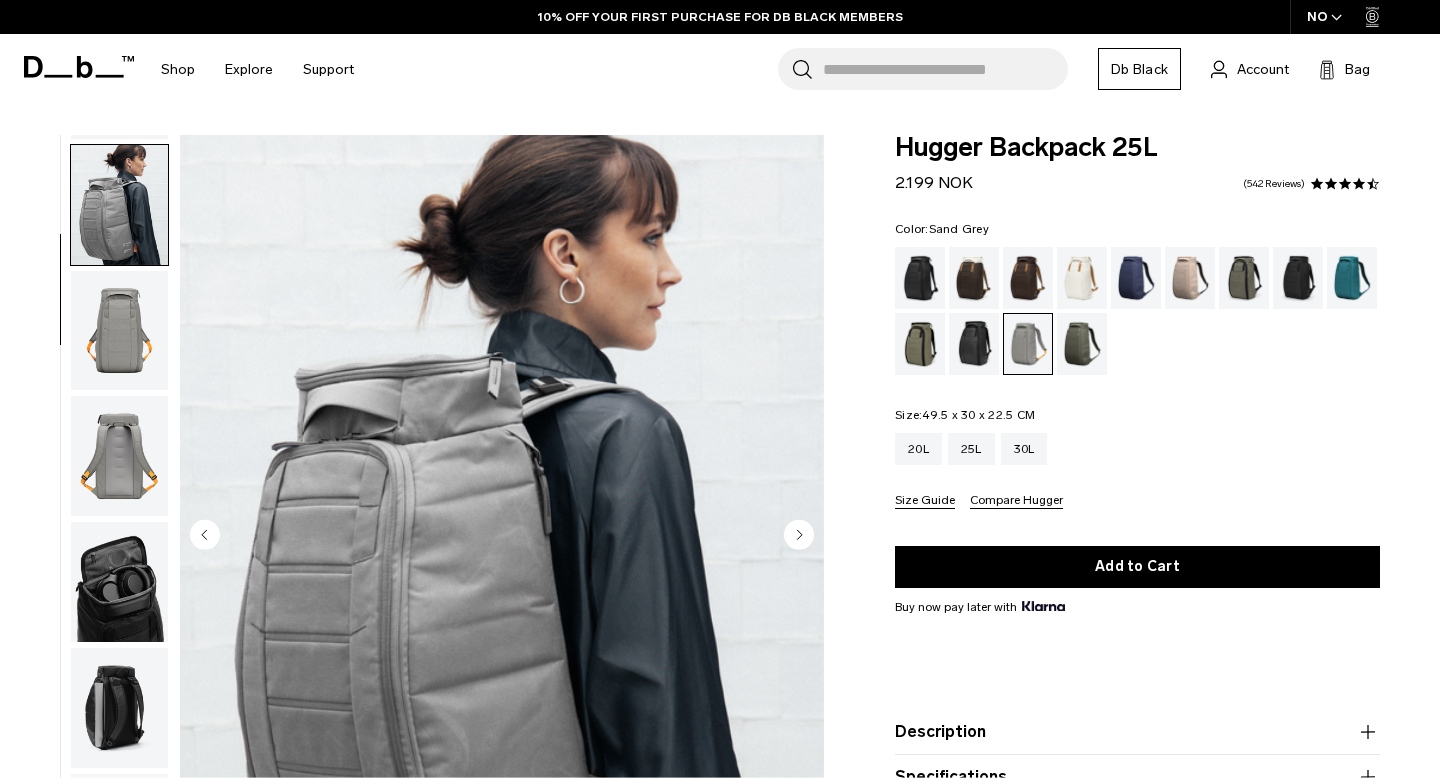 click at bounding box center [119, 456] 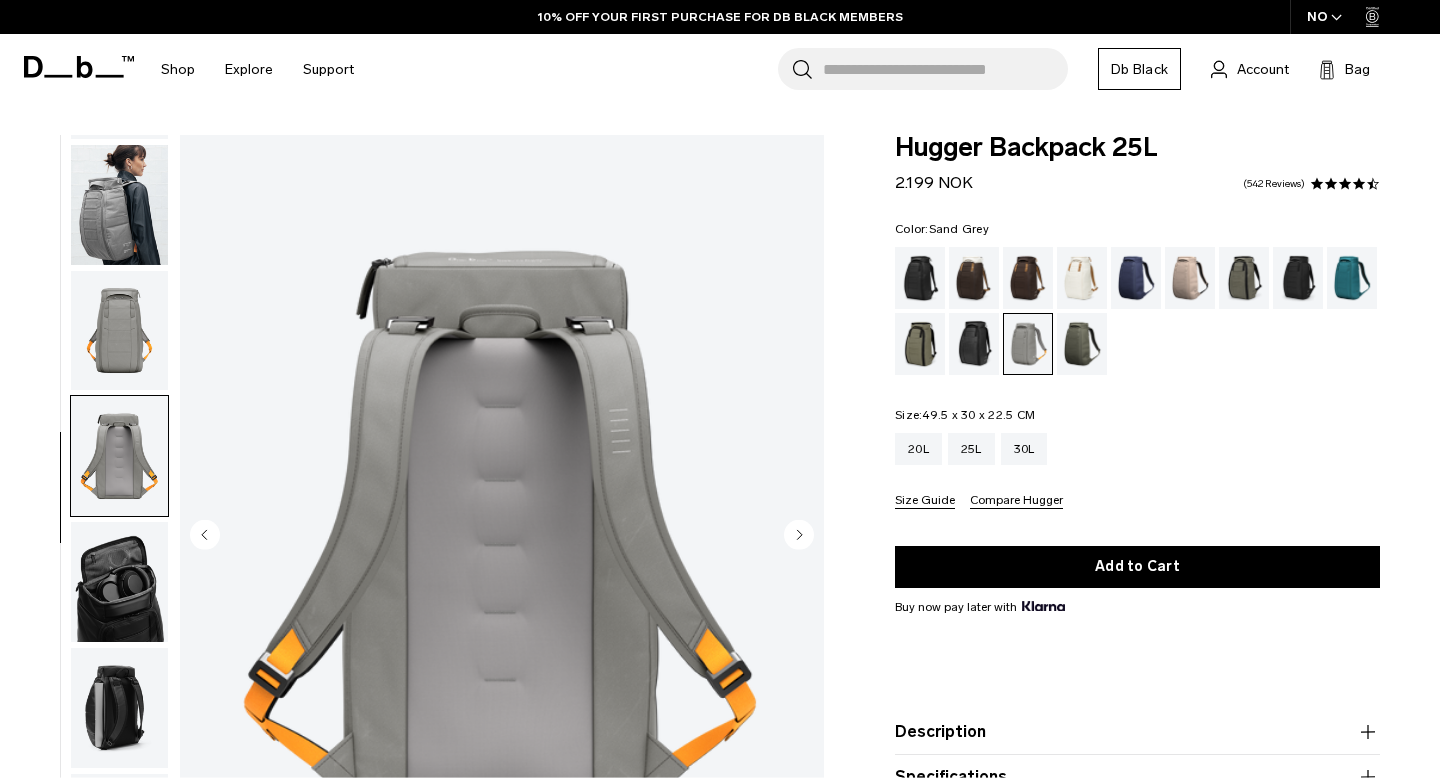 scroll, scrollTop: 198, scrollLeft: 0, axis: vertical 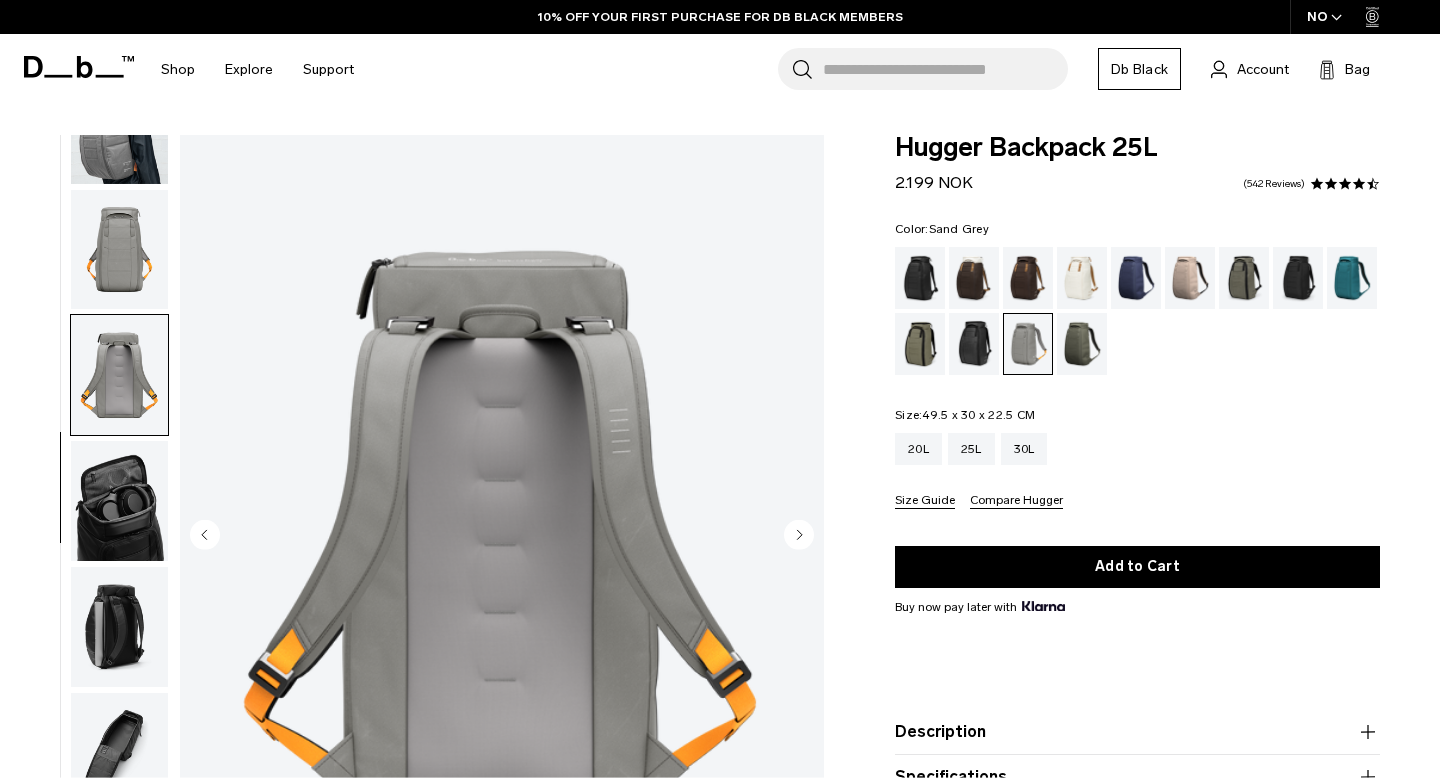 click at bounding box center [119, 501] 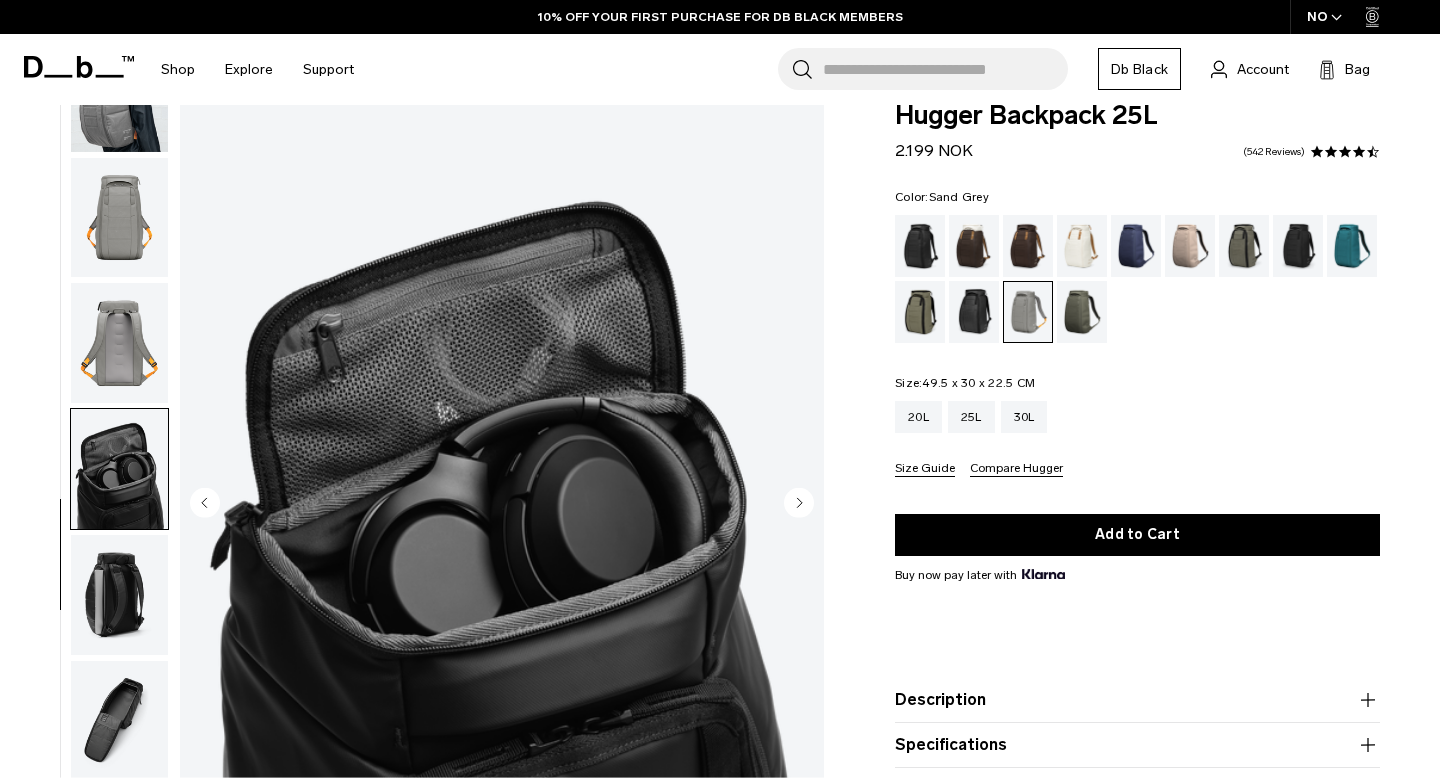 click at bounding box center (119, 595) 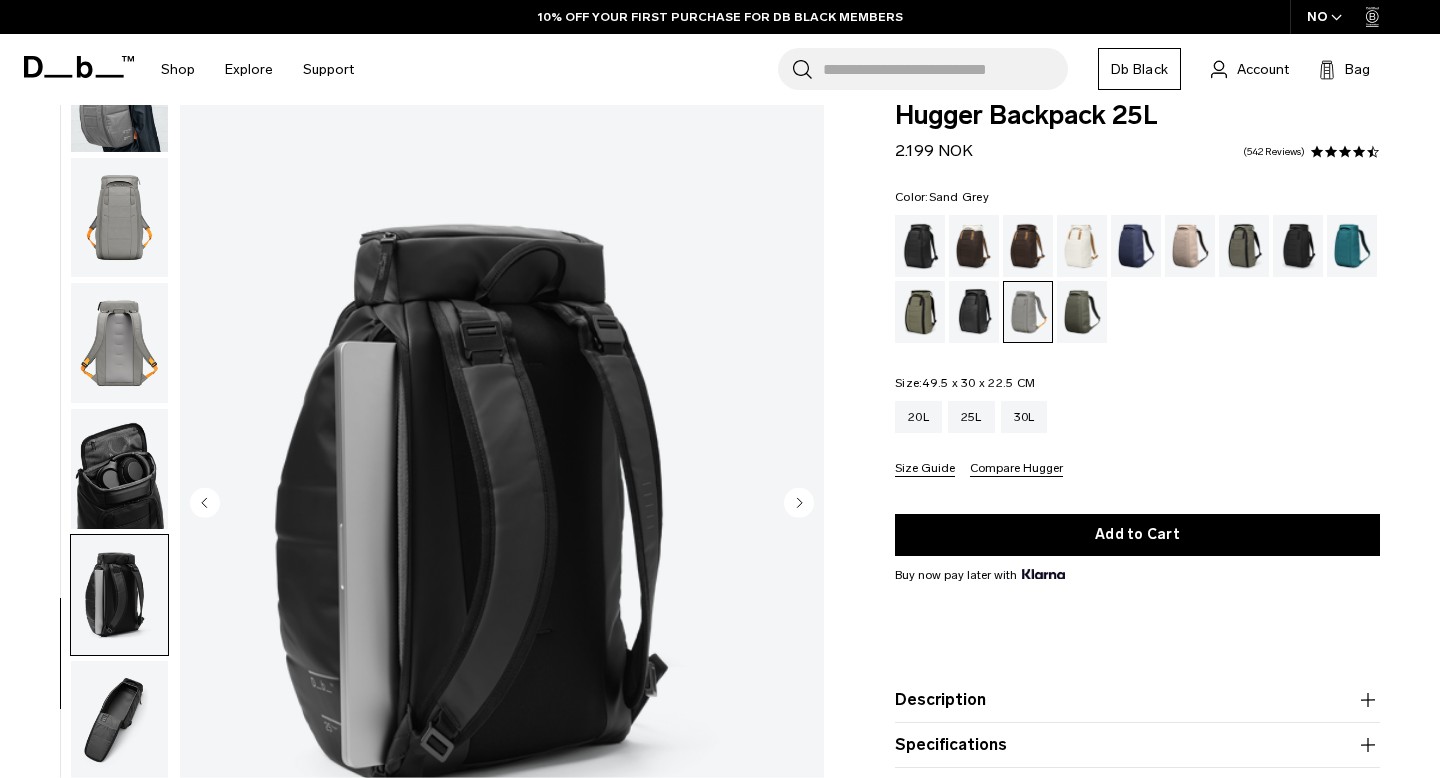 scroll, scrollTop: 180, scrollLeft: 0, axis: vertical 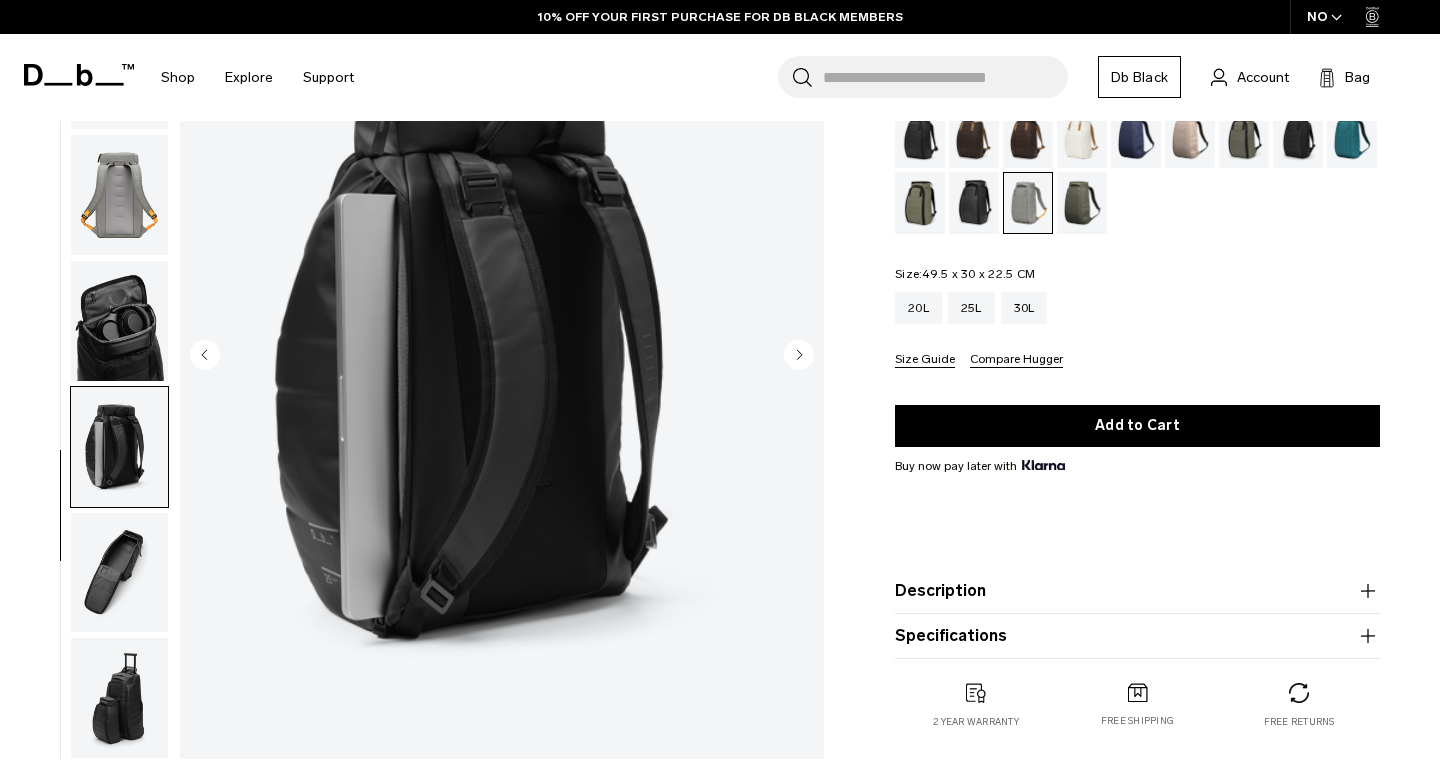 click at bounding box center (119, 573) 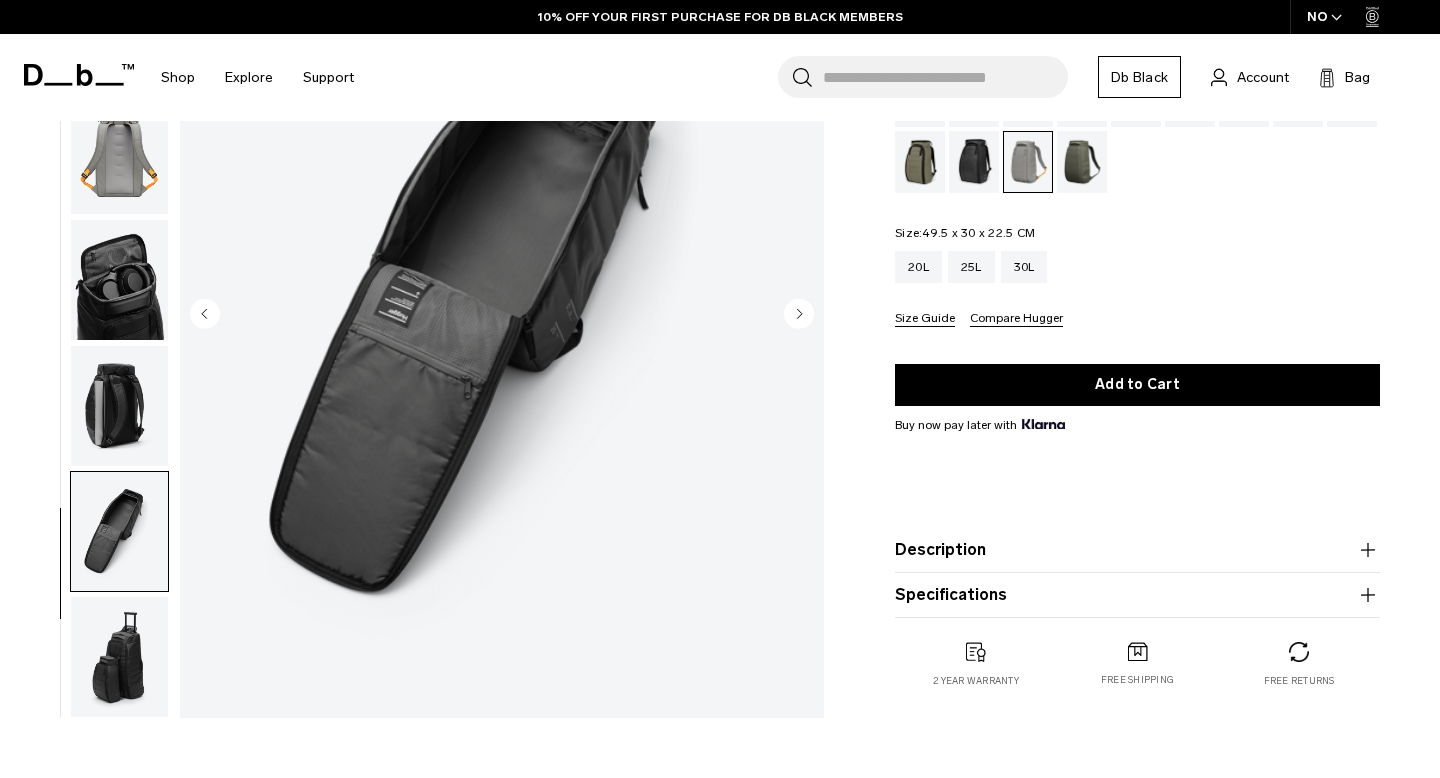click at bounding box center [119, 657] 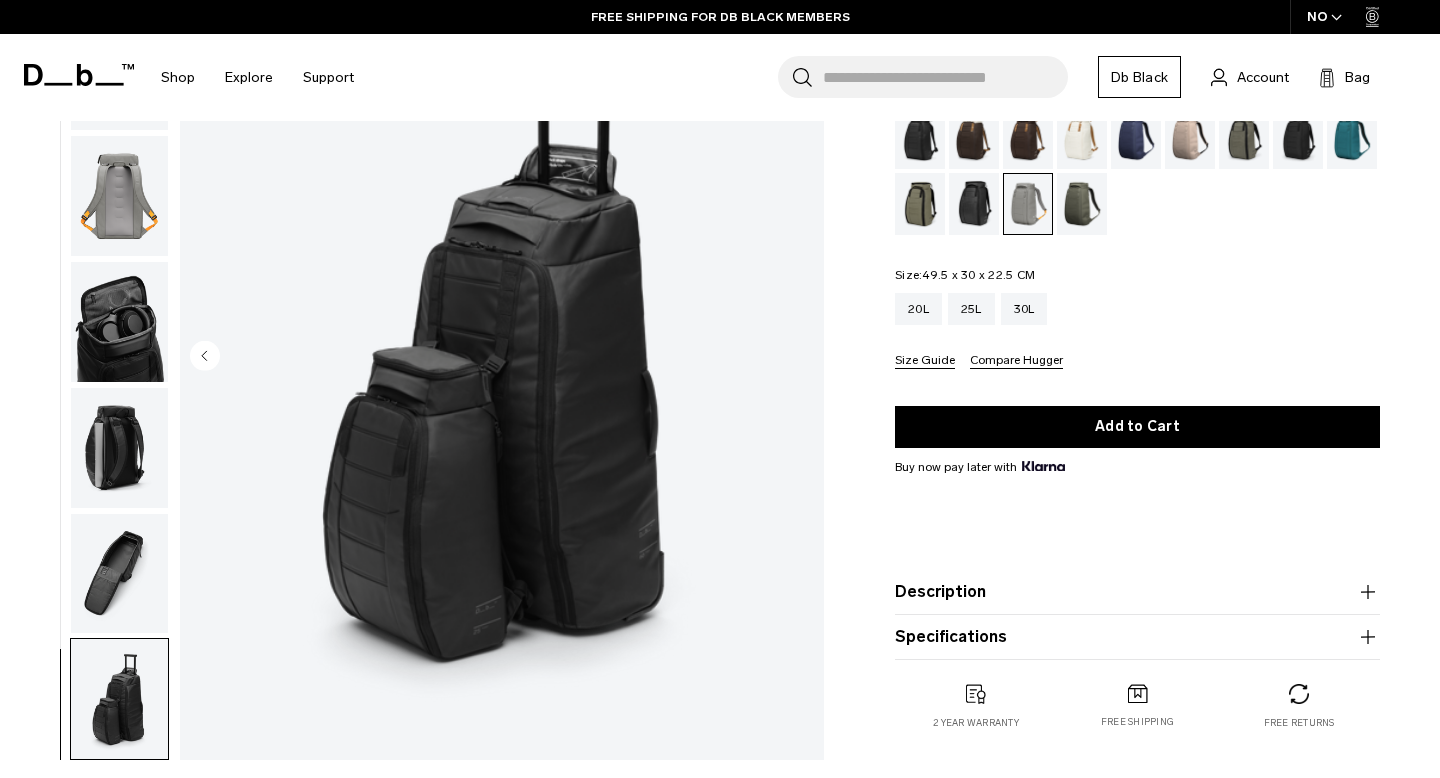 scroll, scrollTop: 0, scrollLeft: 0, axis: both 